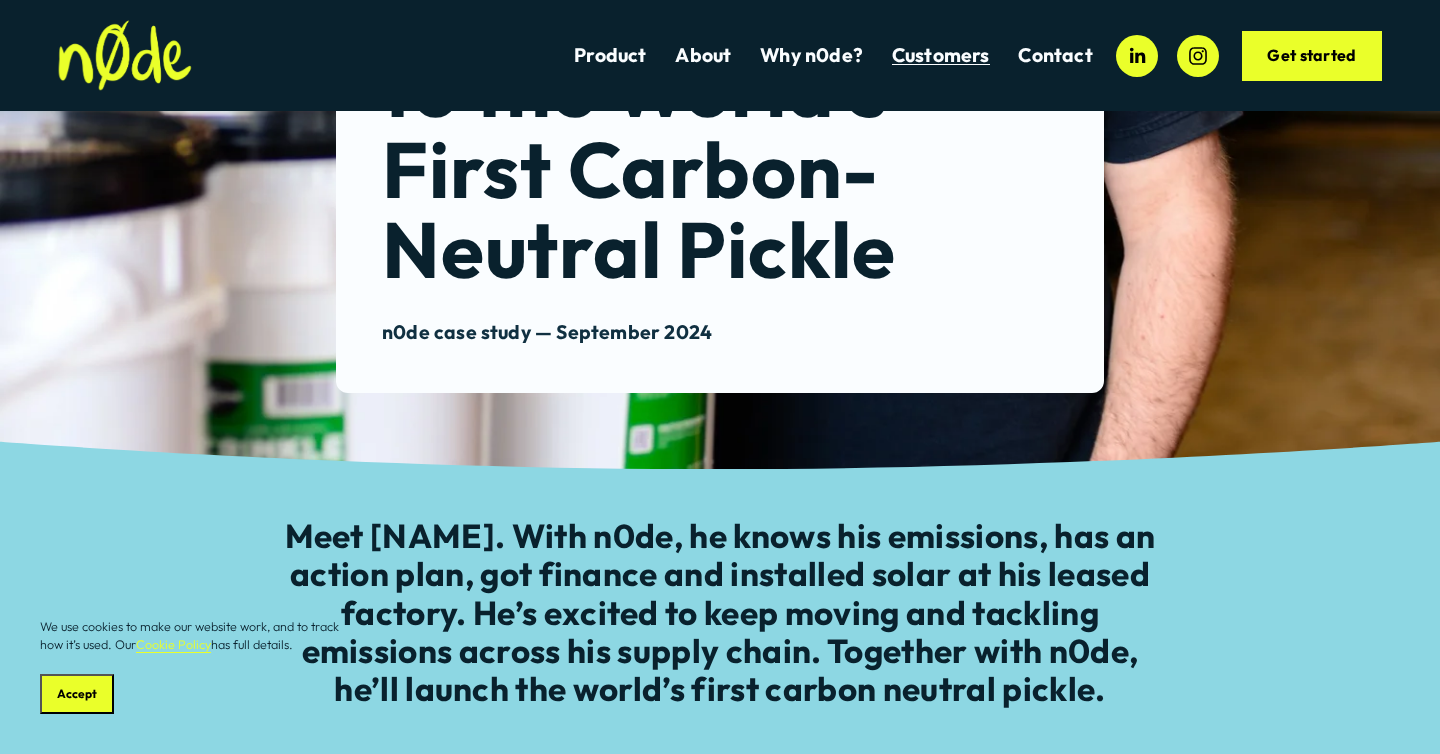 scroll, scrollTop: 0, scrollLeft: 0, axis: both 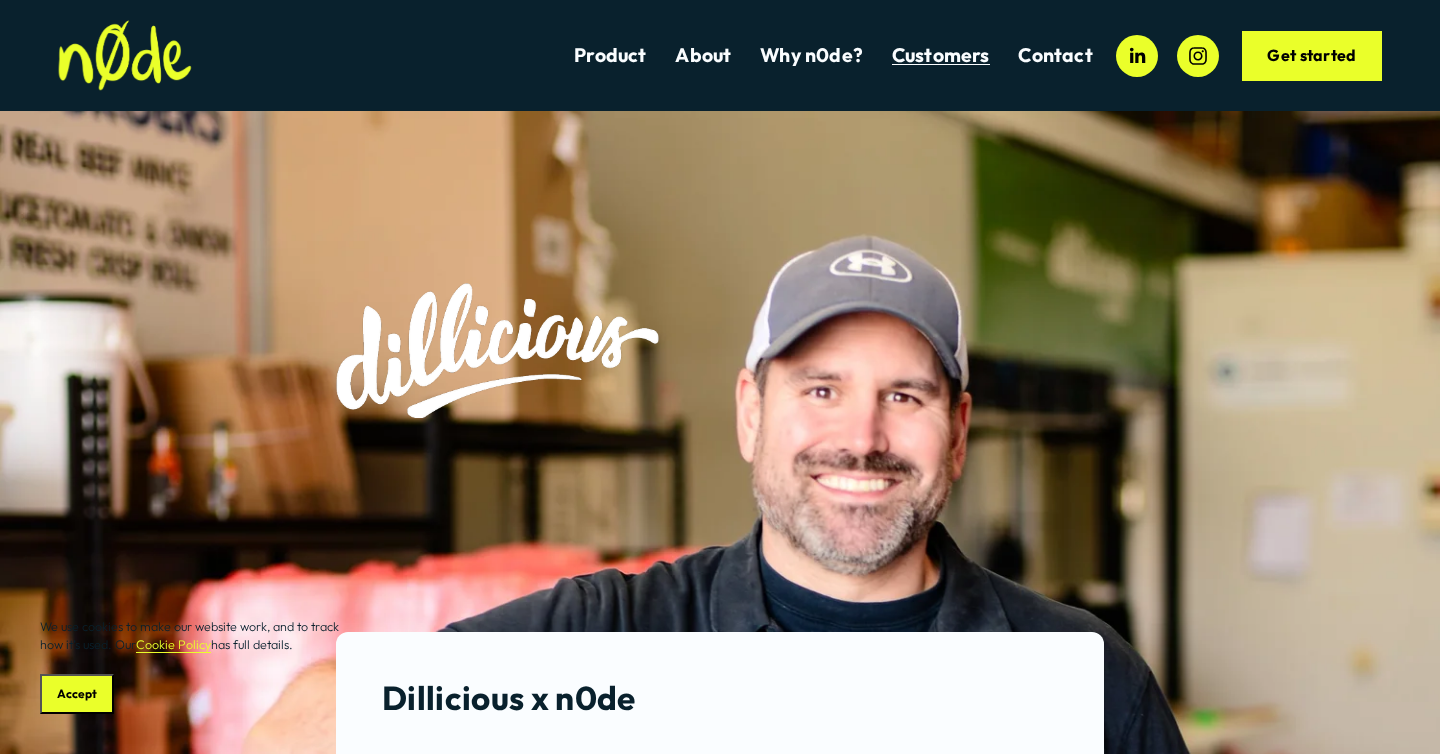 click on "About" at bounding box center (703, 55) 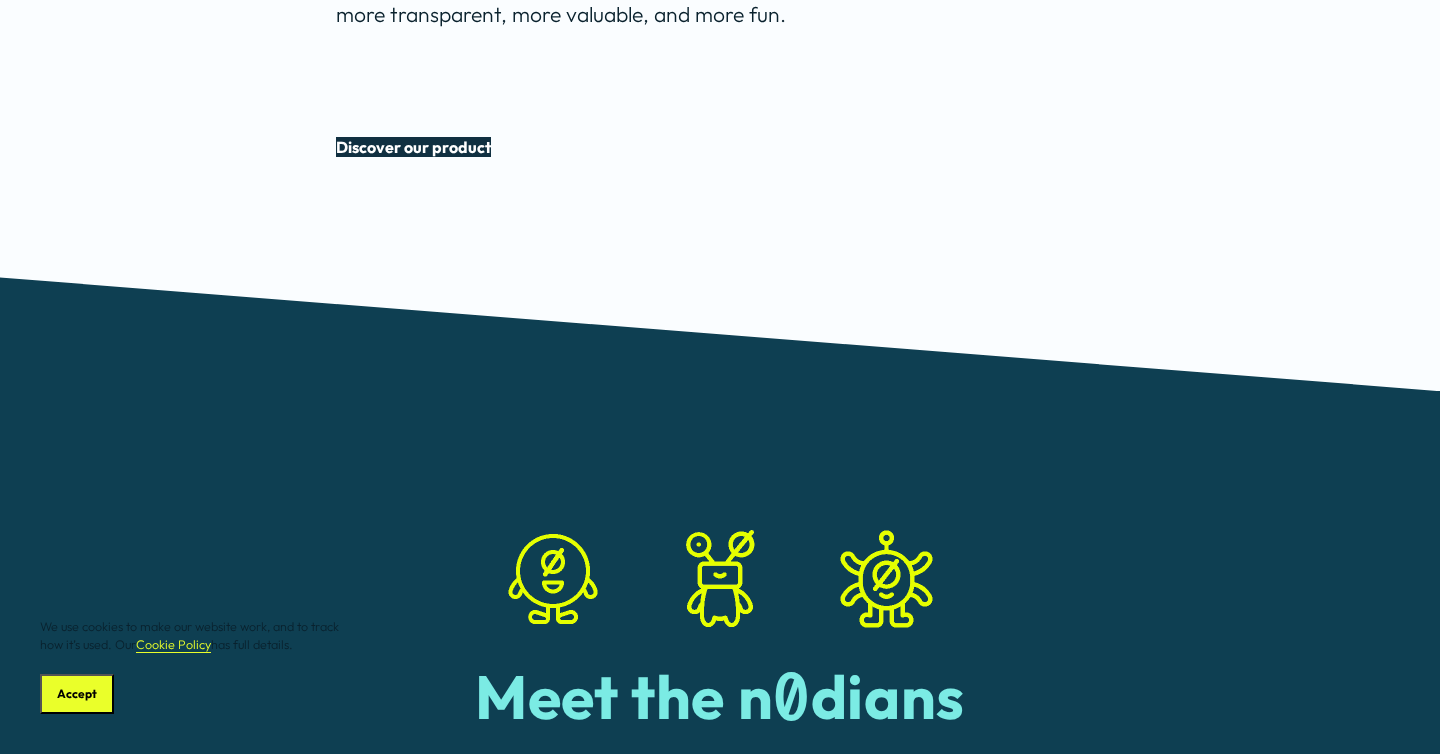 scroll, scrollTop: 1270, scrollLeft: 0, axis: vertical 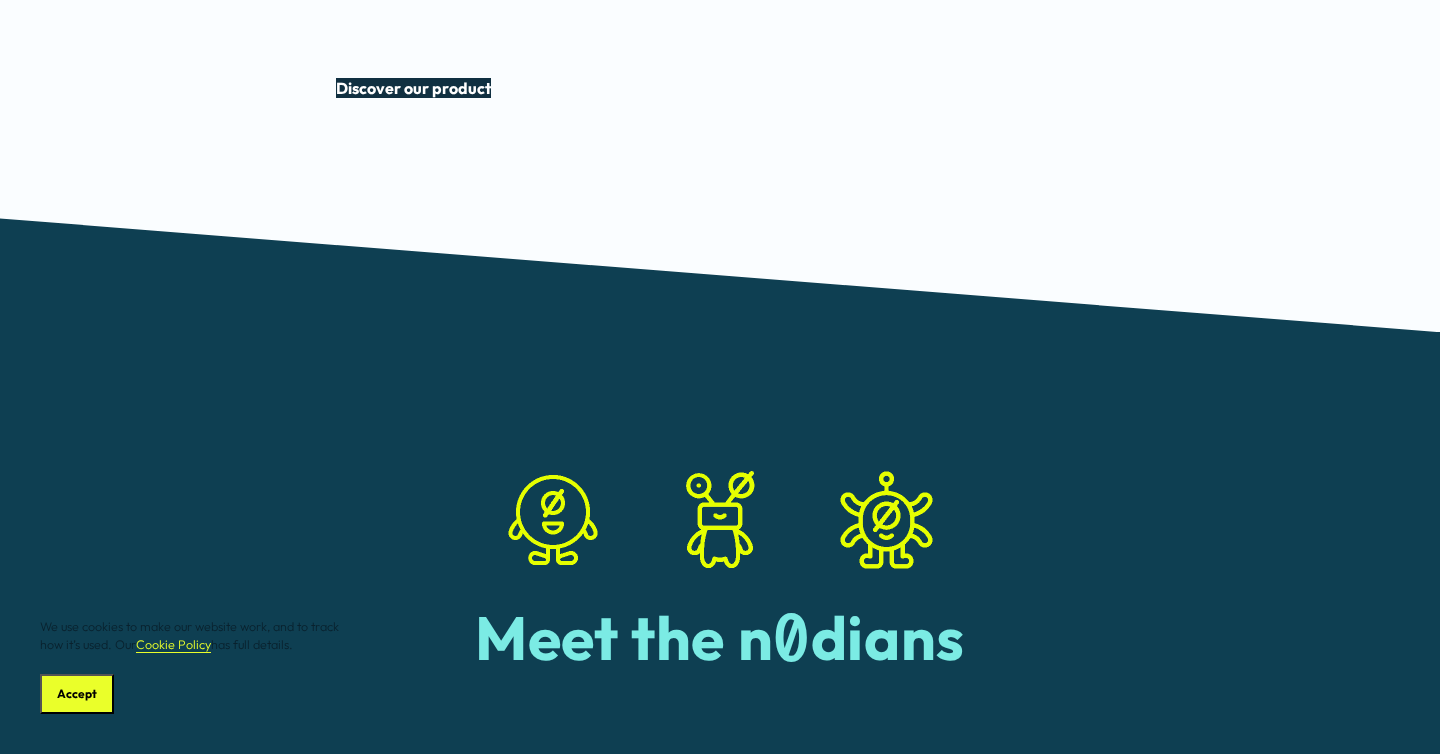 click on "Discover our product" at bounding box center (413, 88) 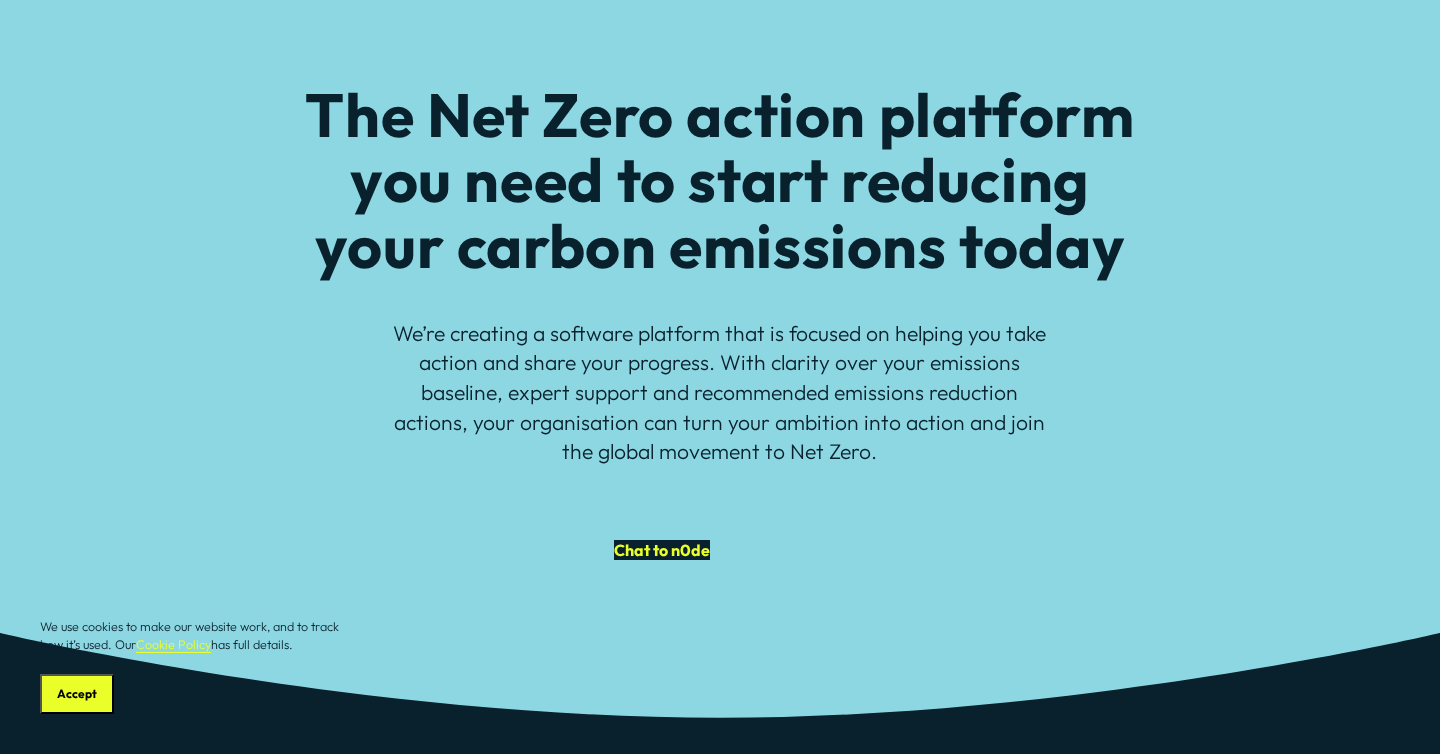 scroll, scrollTop: 162, scrollLeft: 0, axis: vertical 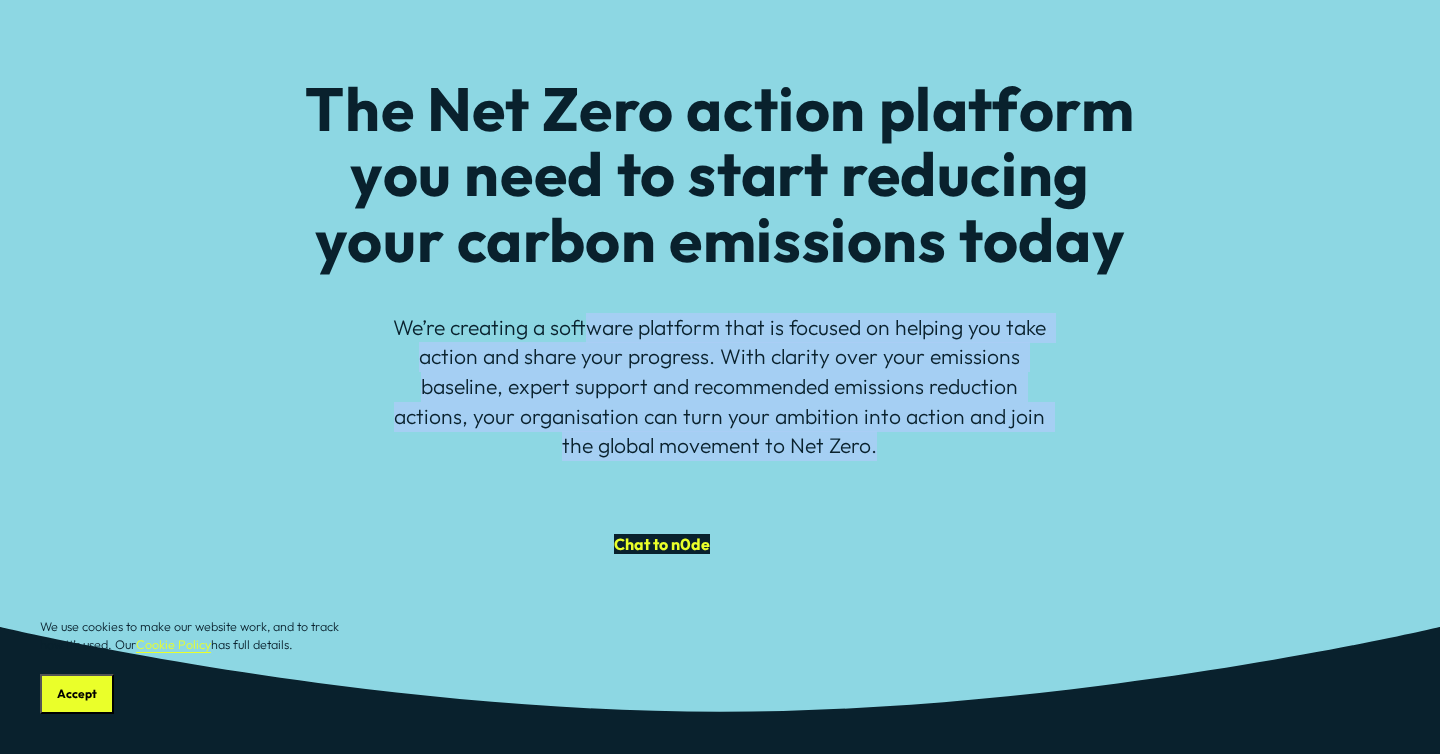 drag, startPoint x: 591, startPoint y: 331, endPoint x: 907, endPoint y: 468, distance: 344.4198 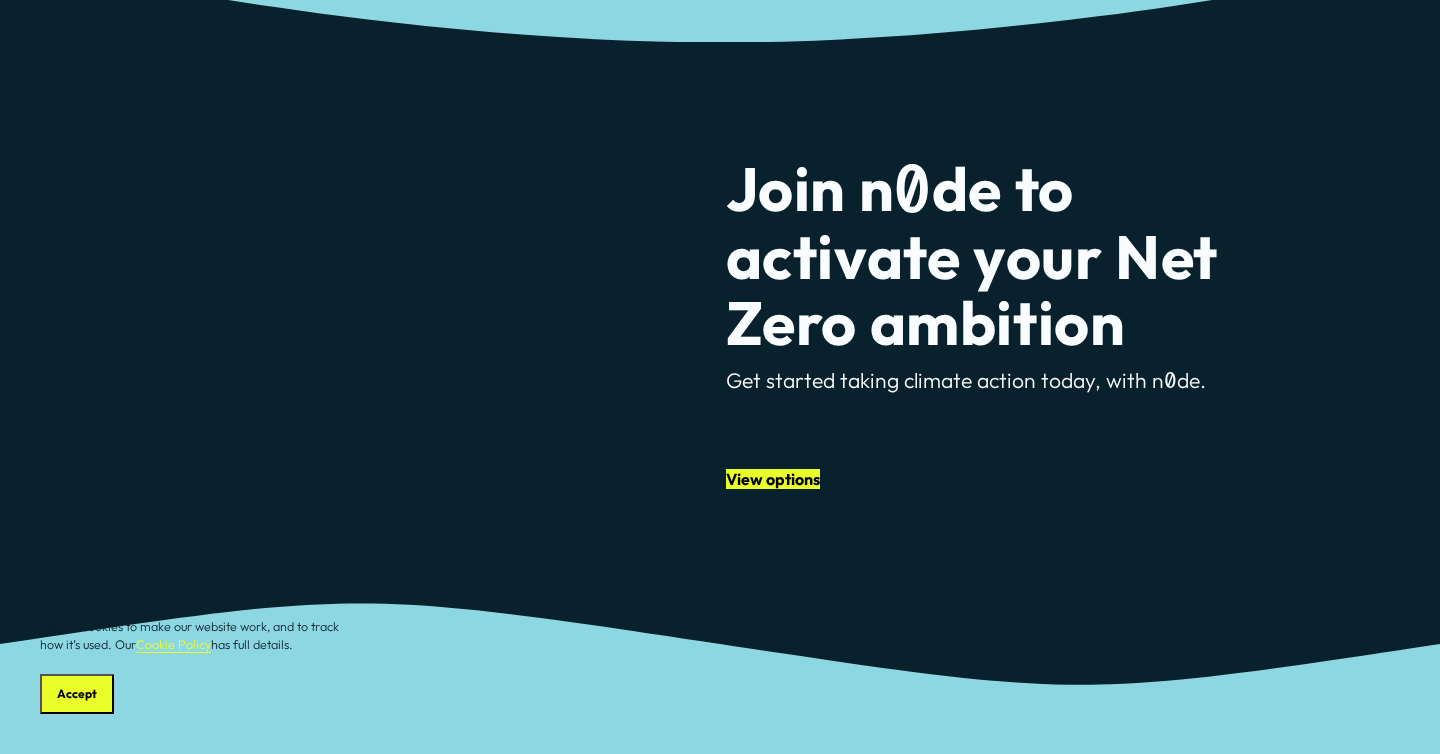 scroll, scrollTop: 7795, scrollLeft: 0, axis: vertical 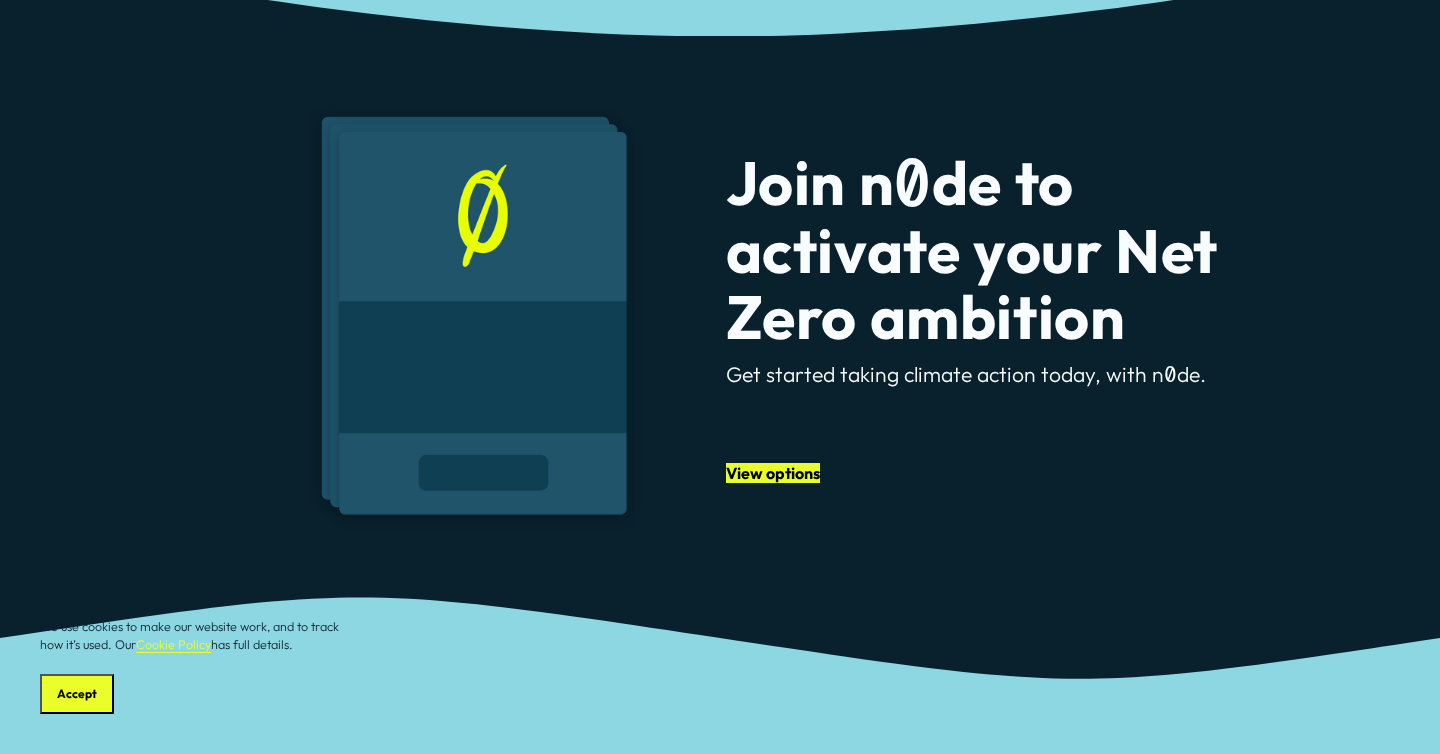 click on "View options" at bounding box center [773, 473] 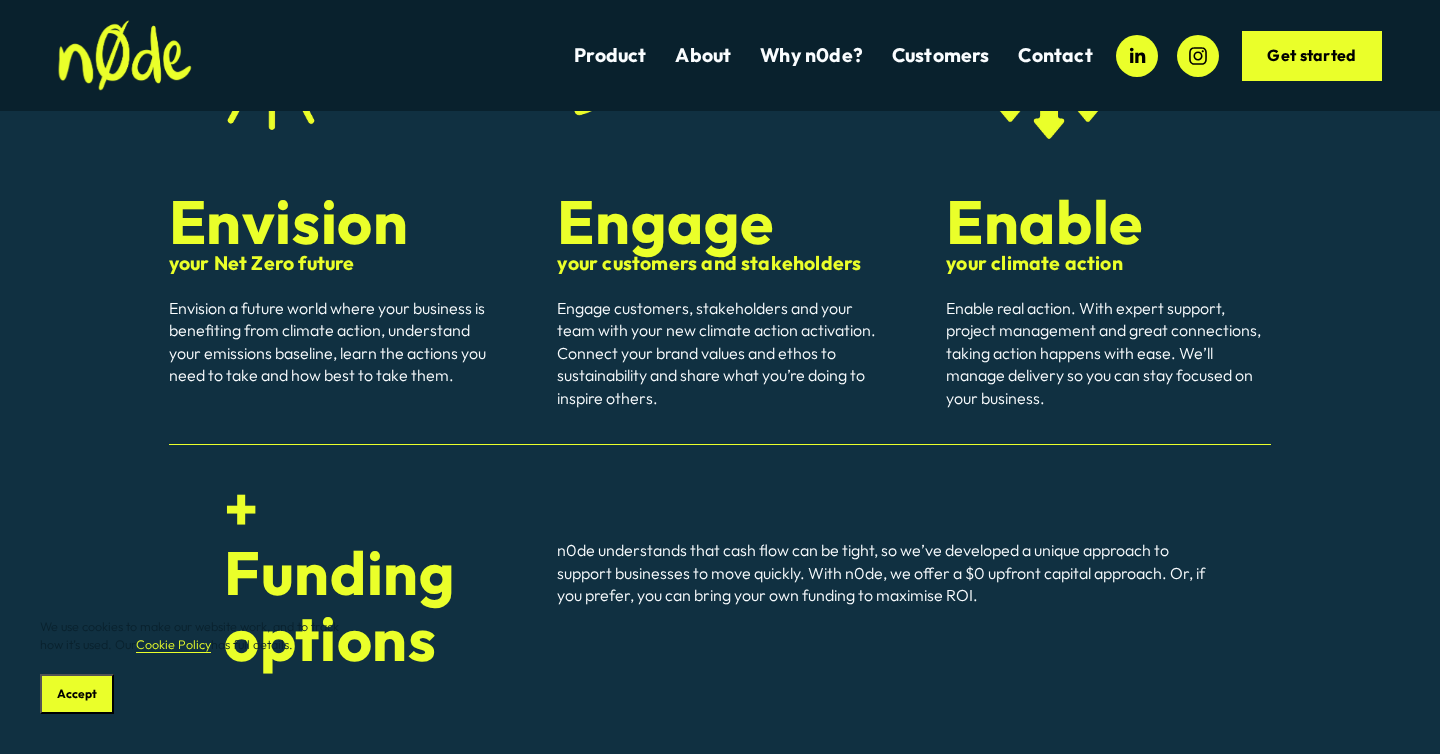 scroll, scrollTop: 0, scrollLeft: 0, axis: both 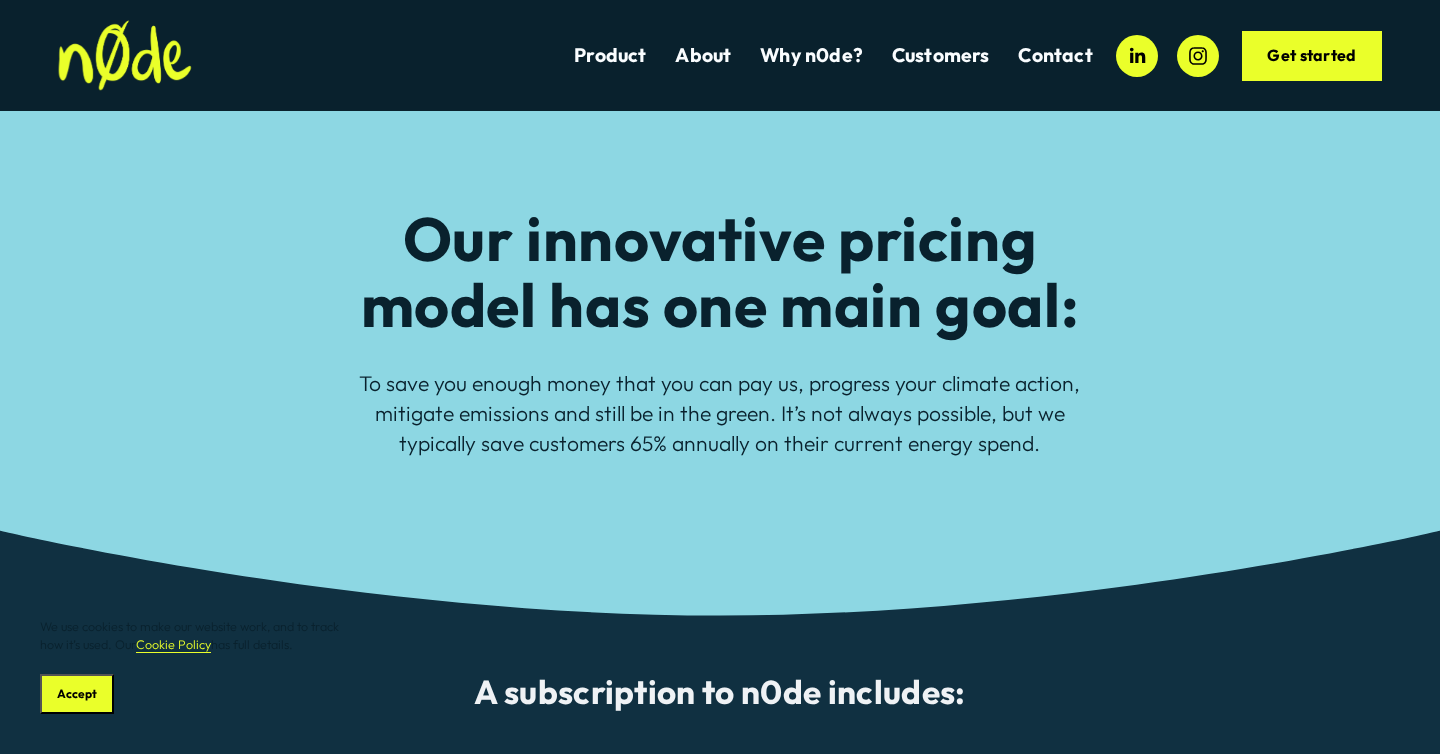 click on "Product" at bounding box center (610, 55) 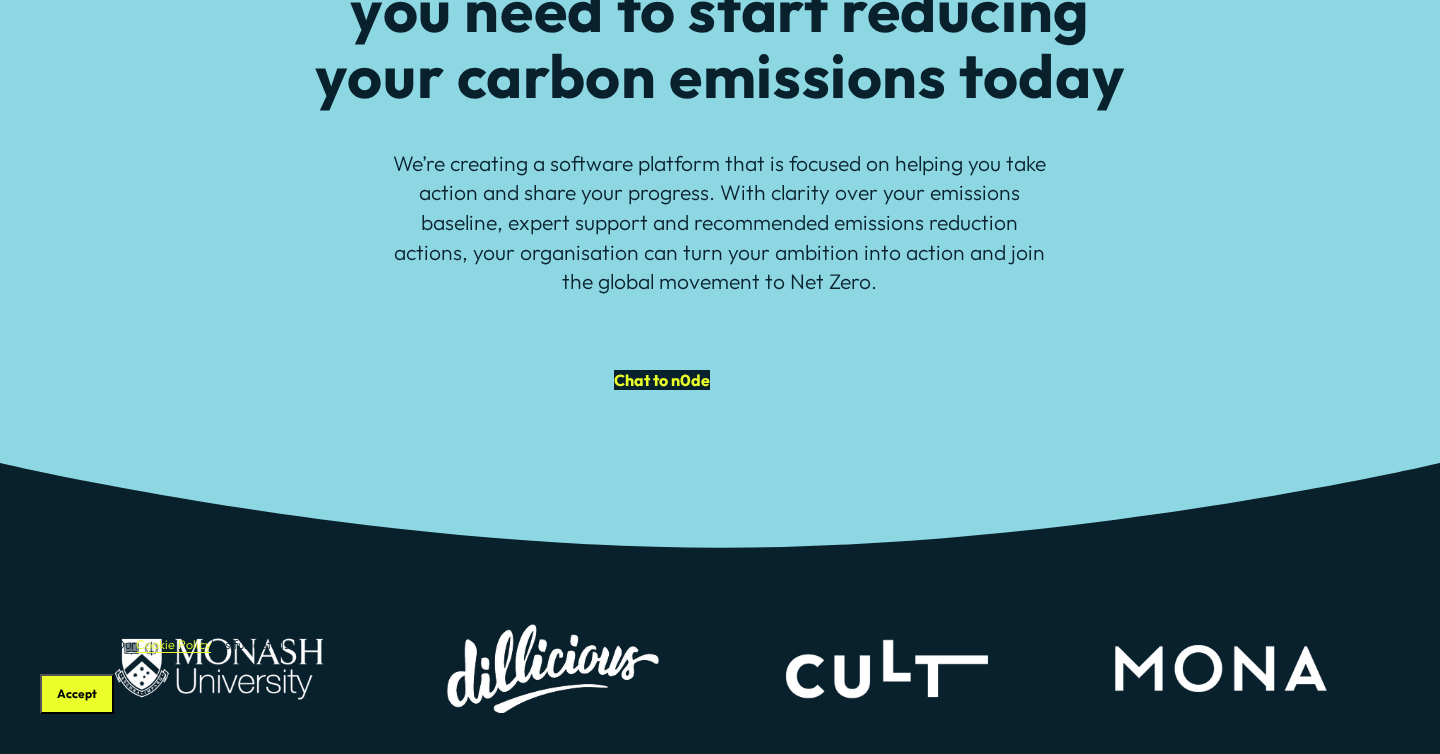 scroll, scrollTop: 340, scrollLeft: 0, axis: vertical 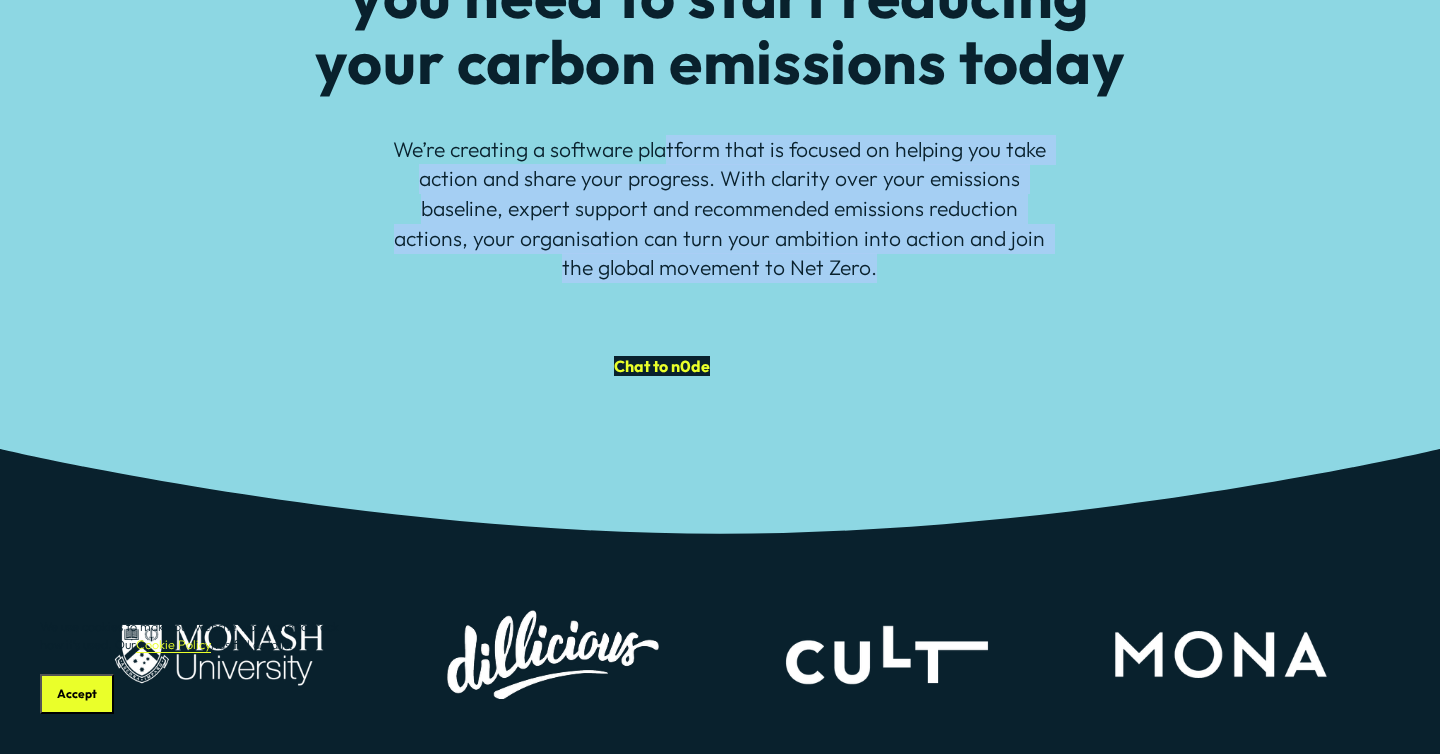 drag, startPoint x: 672, startPoint y: 146, endPoint x: 886, endPoint y: 271, distance: 247.83261 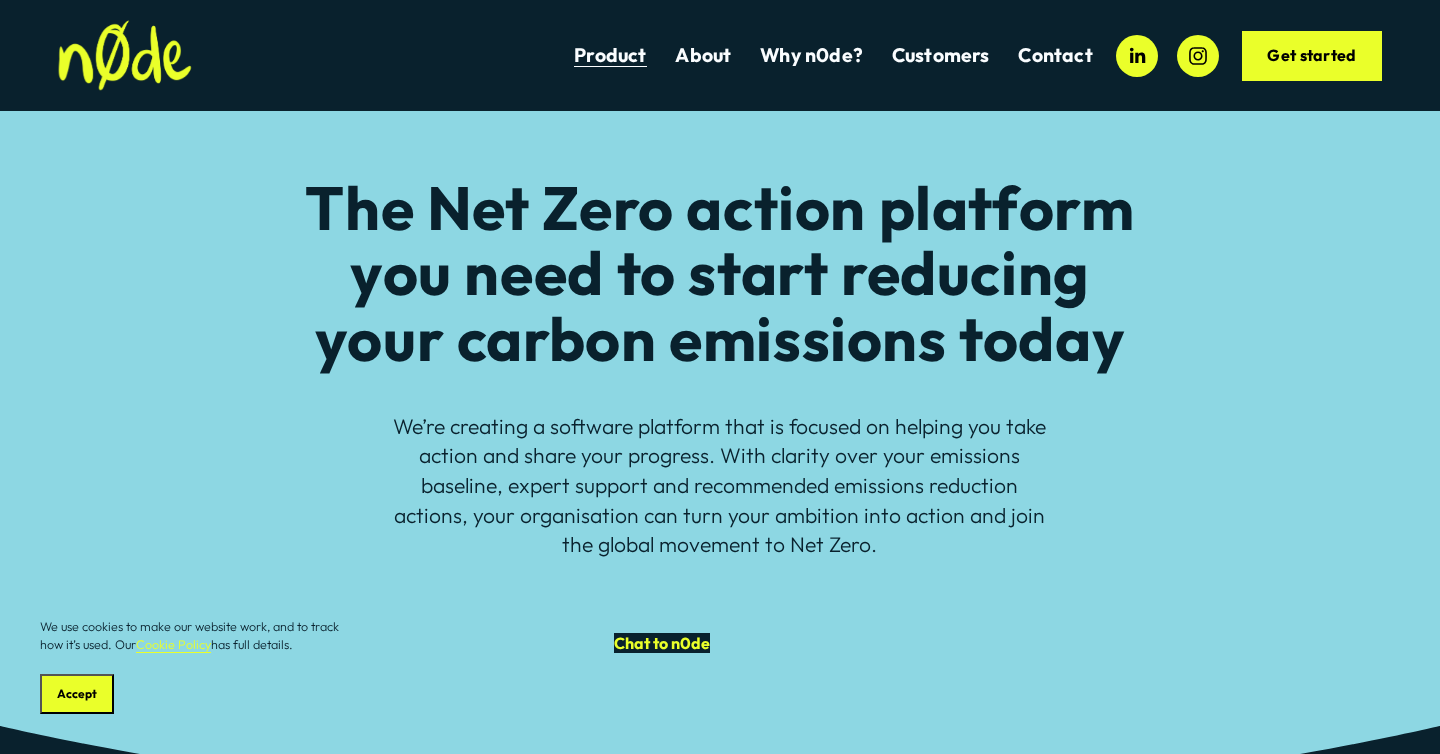 scroll, scrollTop: 0, scrollLeft: 0, axis: both 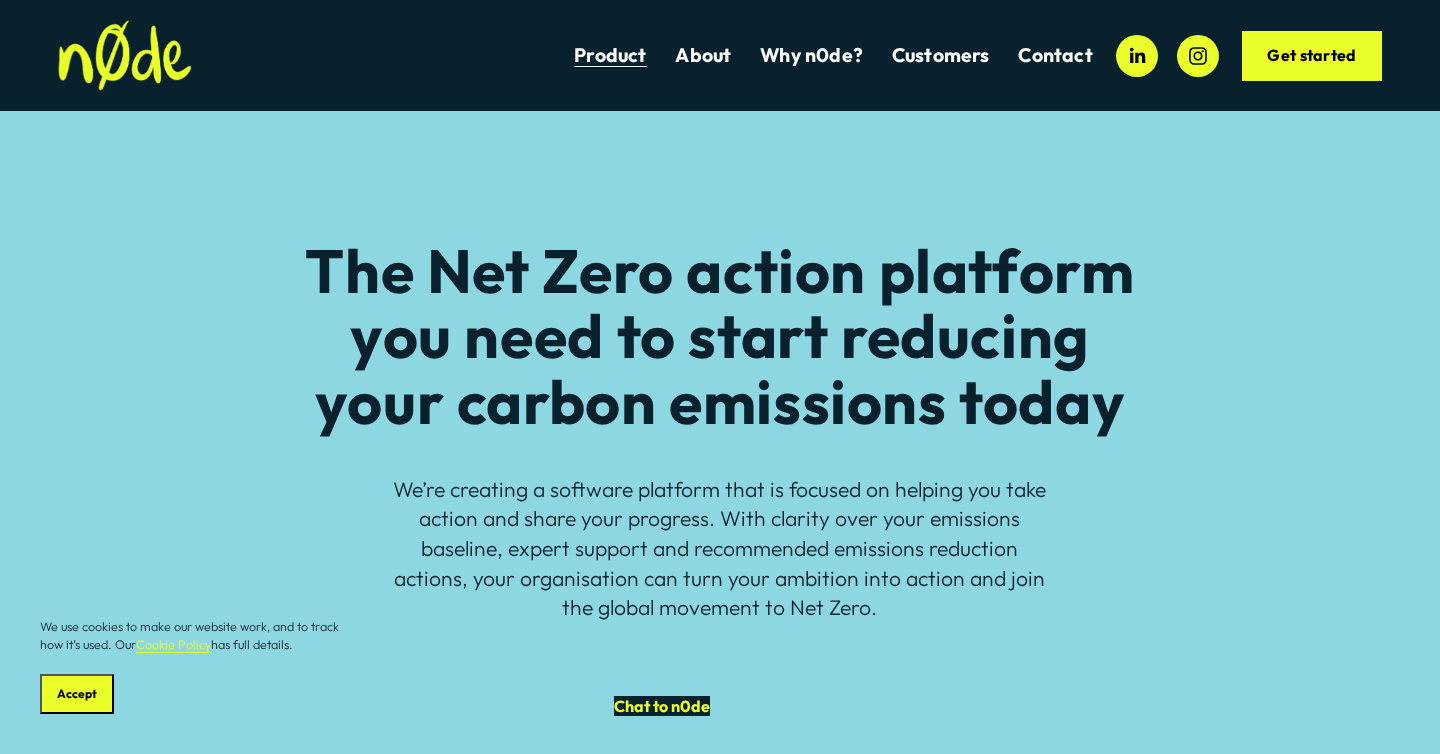 click on "Customers" at bounding box center (941, 55) 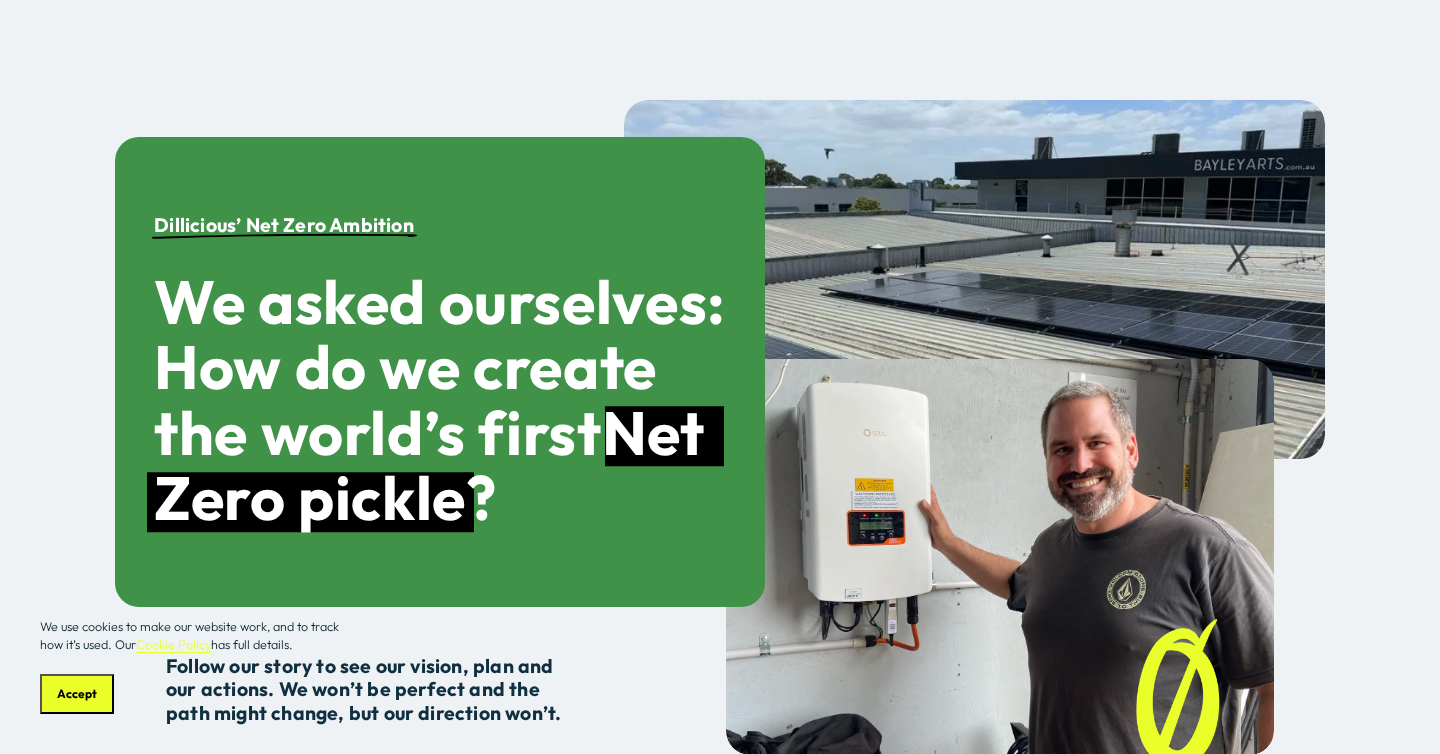 scroll, scrollTop: 0, scrollLeft: 0, axis: both 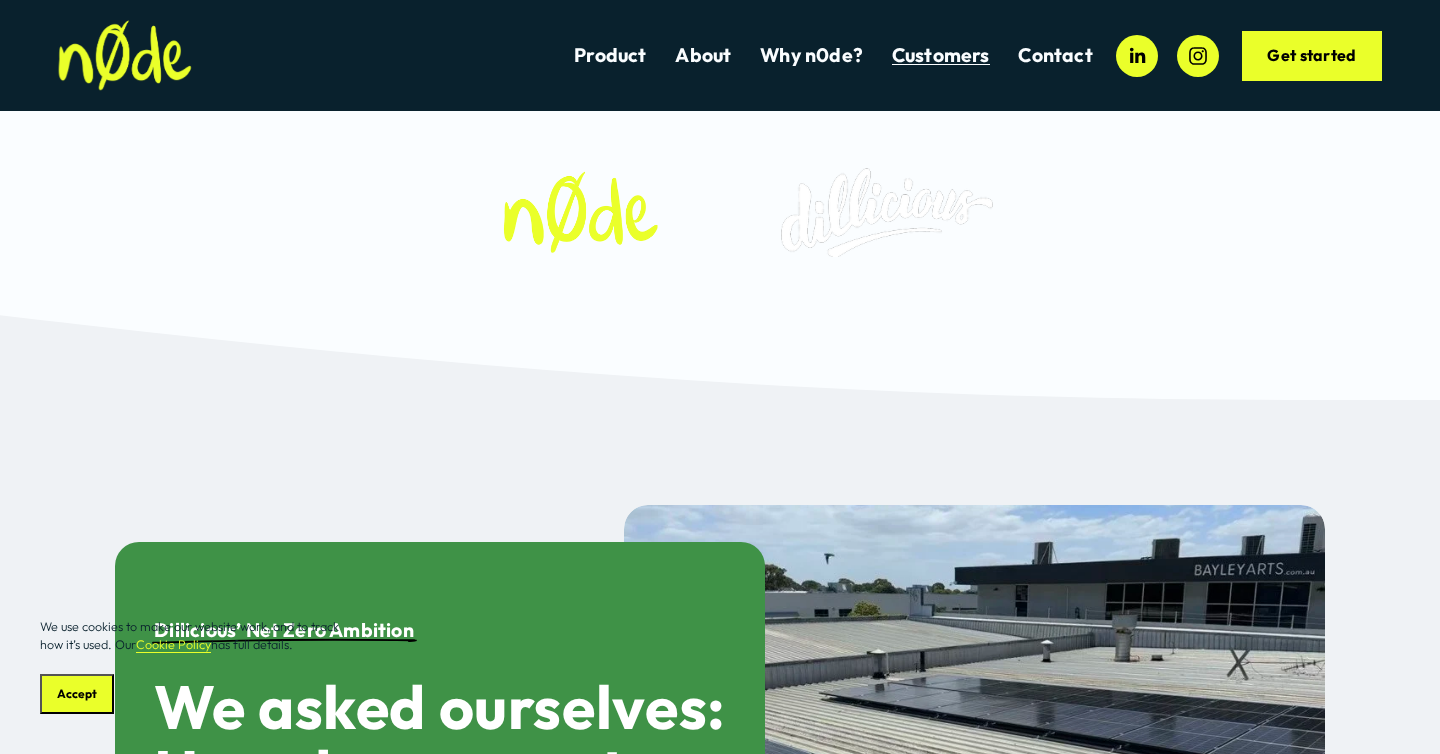 click on "Customers" at bounding box center (941, 55) 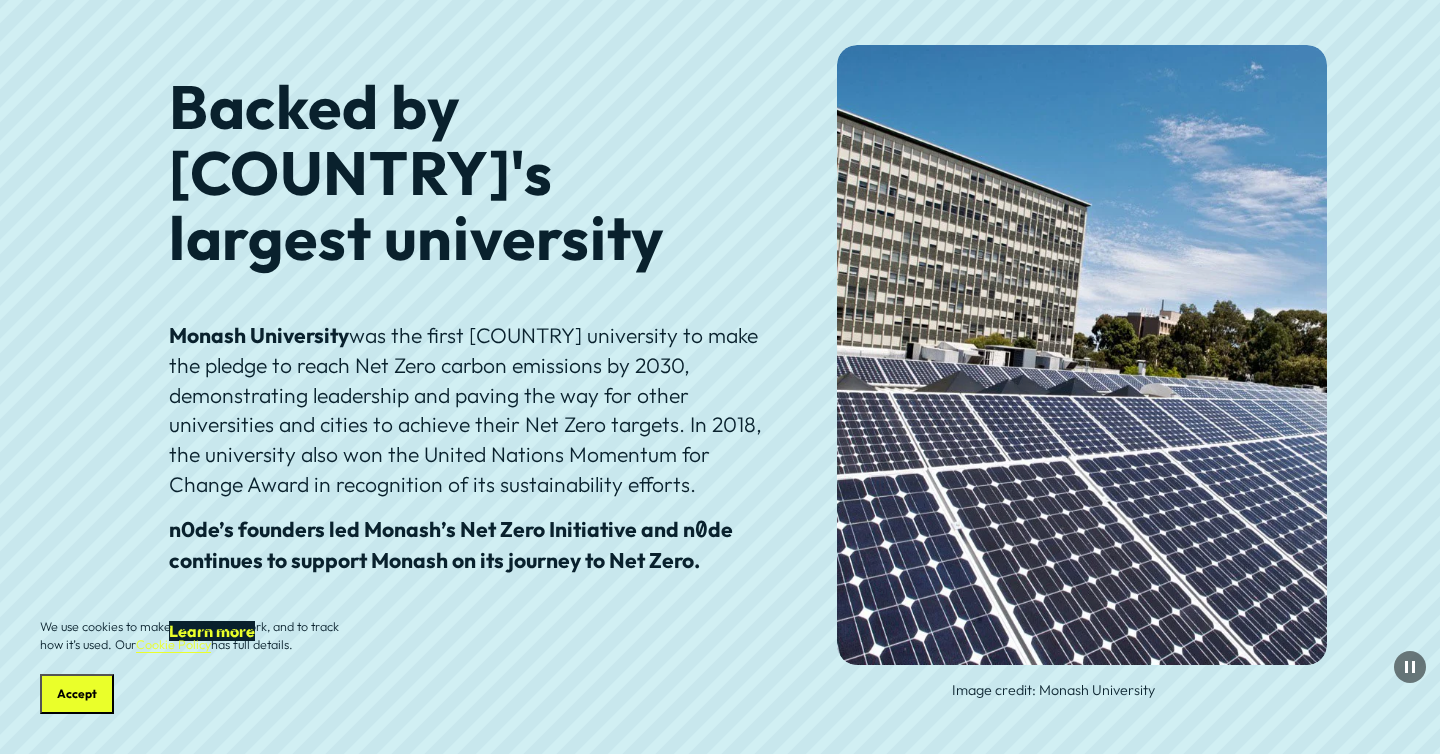 scroll, scrollTop: 6225, scrollLeft: 0, axis: vertical 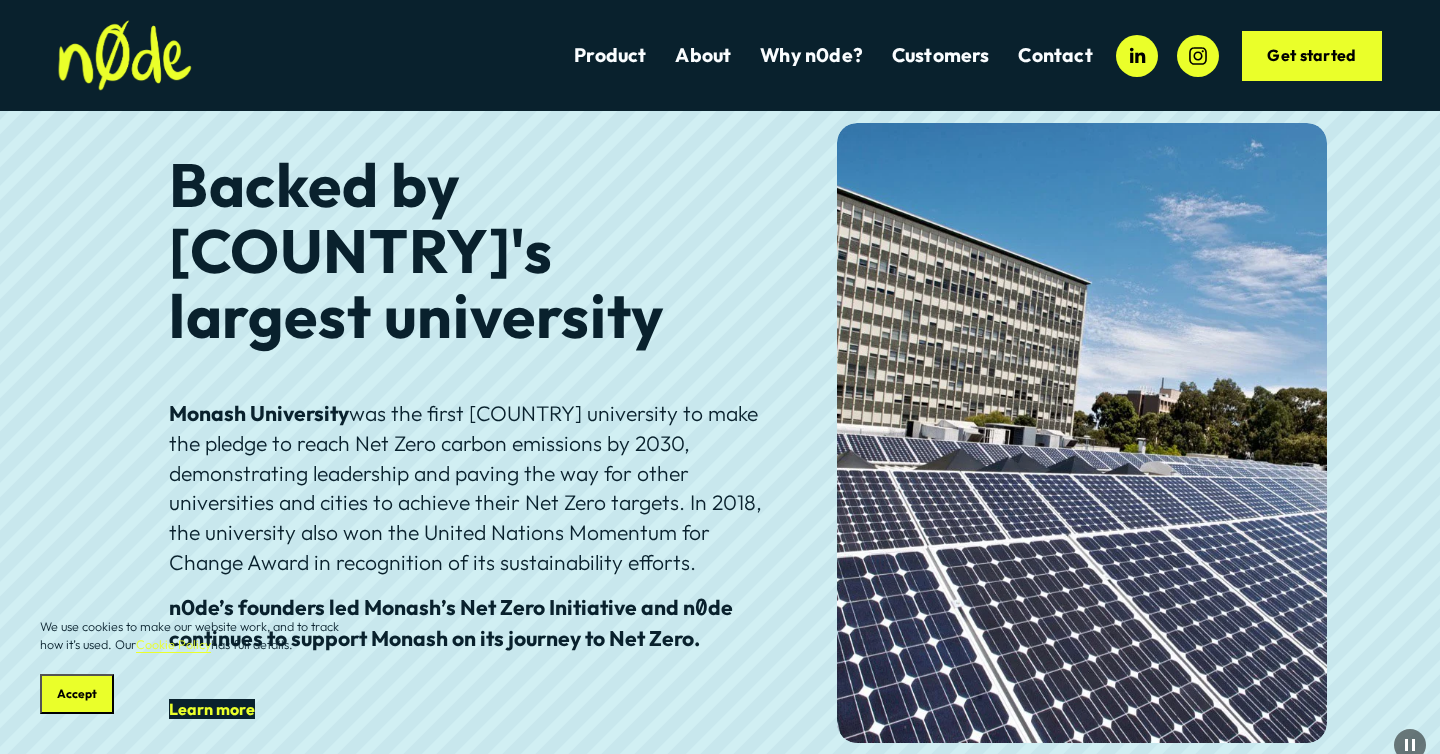 drag, startPoint x: 165, startPoint y: 153, endPoint x: 711, endPoint y: 541, distance: 669.82086 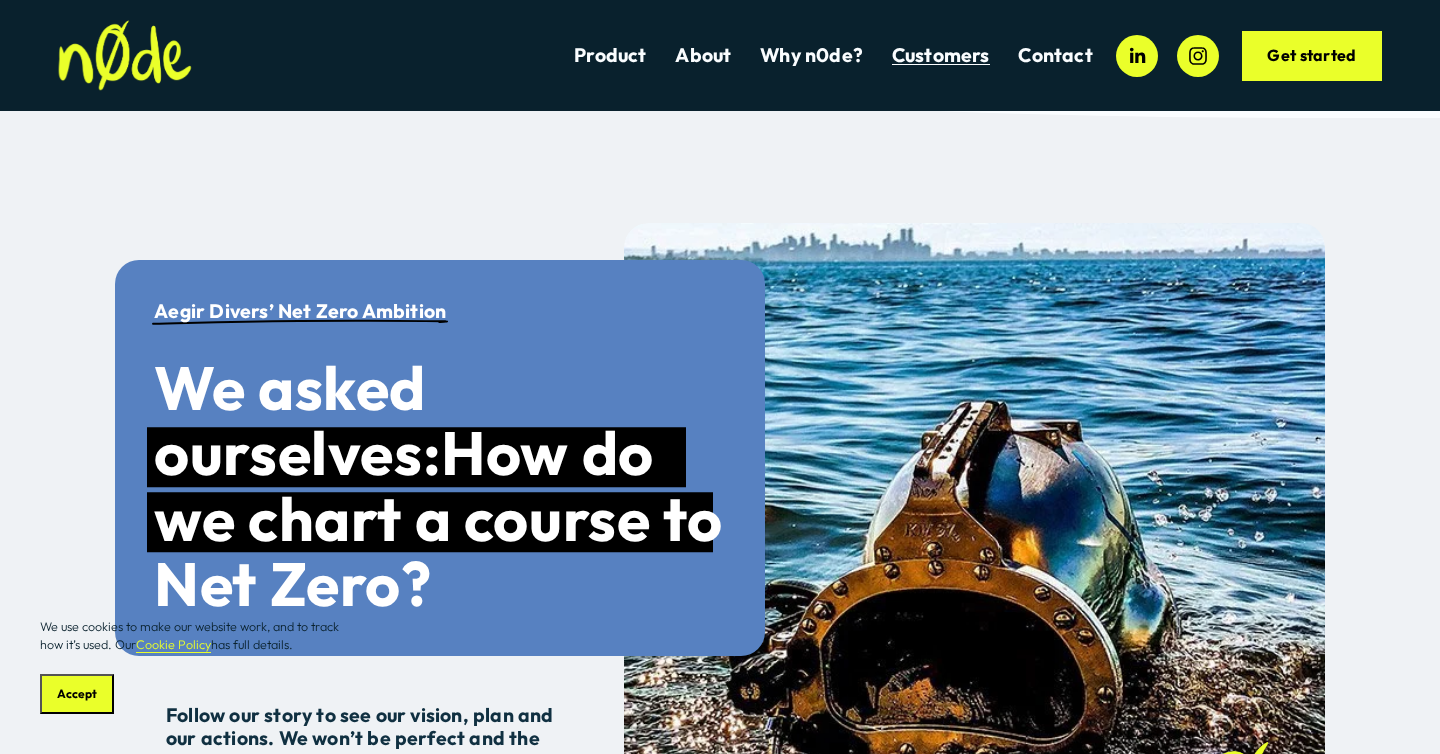 scroll, scrollTop: 0, scrollLeft: 0, axis: both 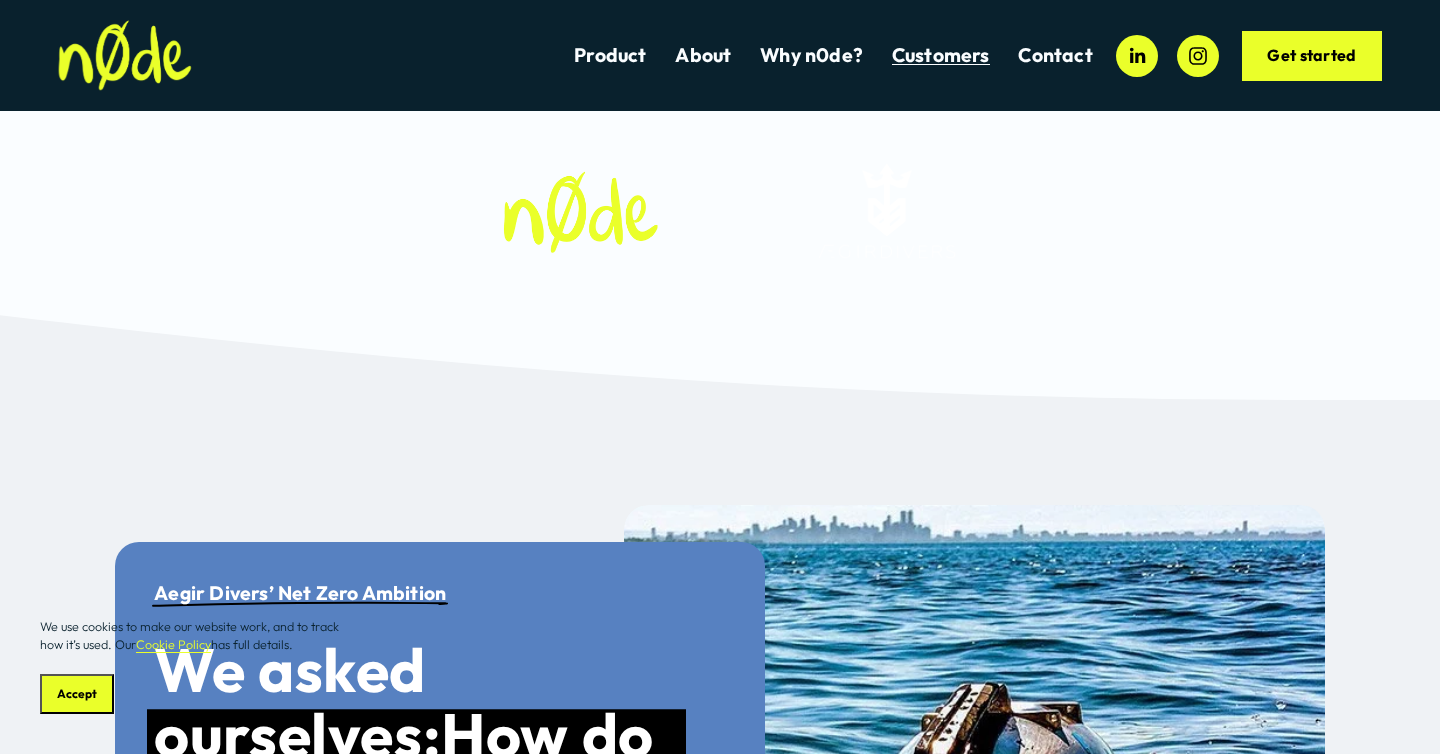 click on "Creative Fitness Marketing" at bounding box center [0, 0] 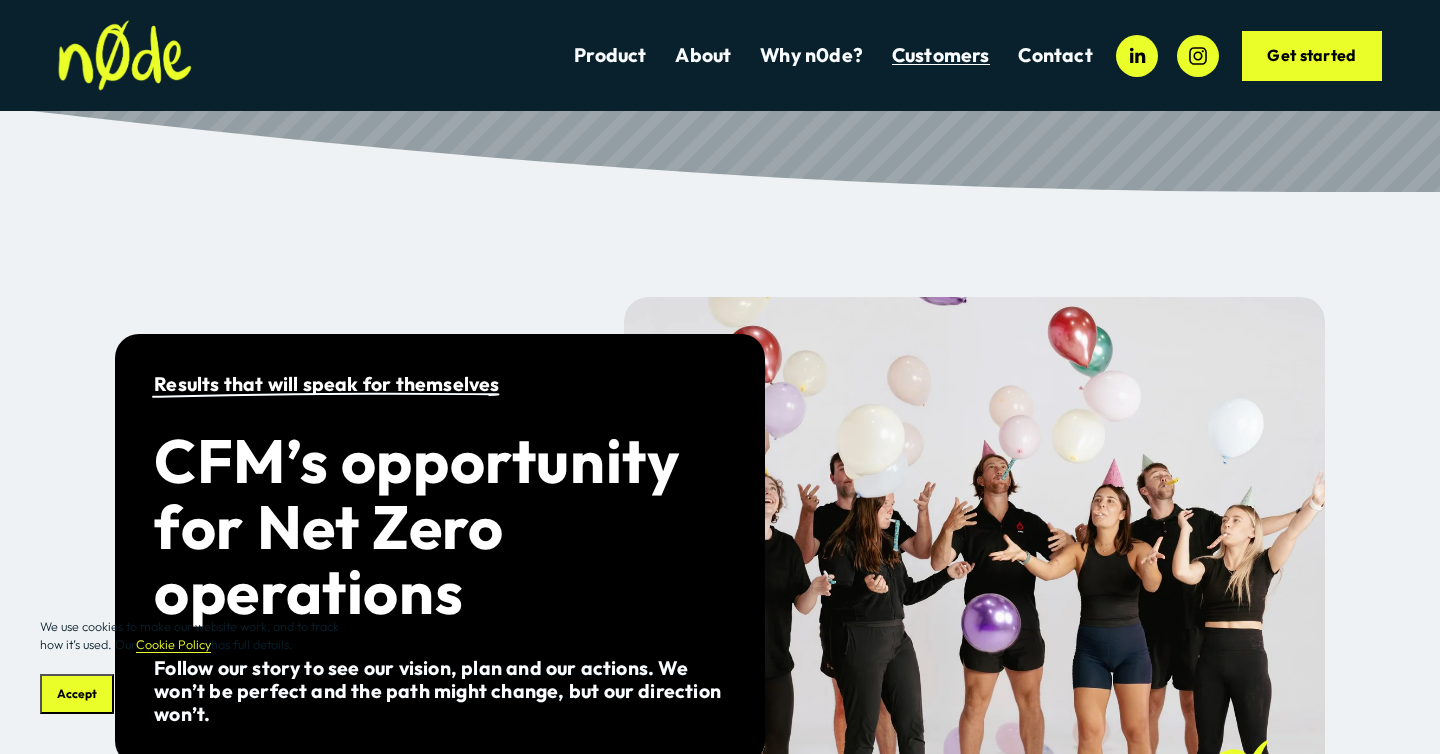 scroll, scrollTop: 0, scrollLeft: 0, axis: both 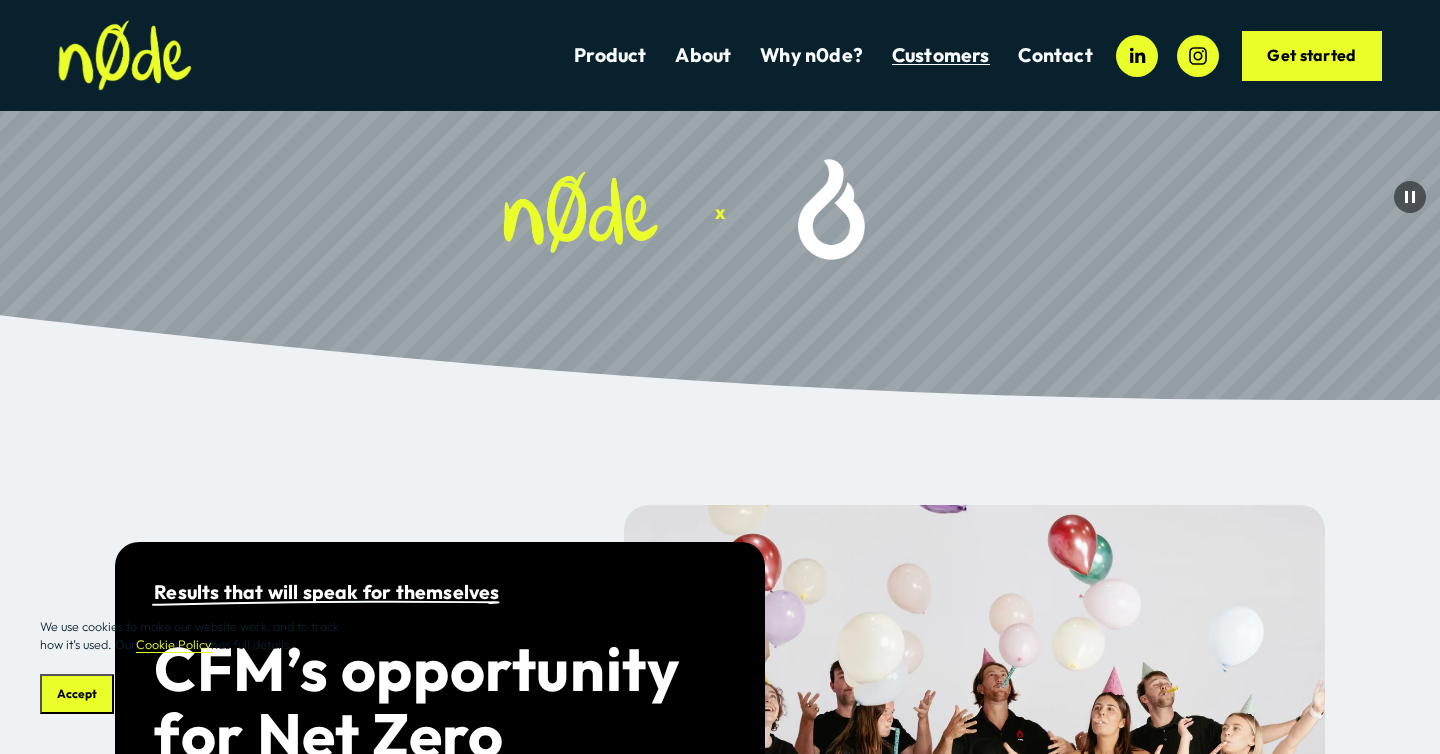 click on "AW Maritime" at bounding box center [0, 0] 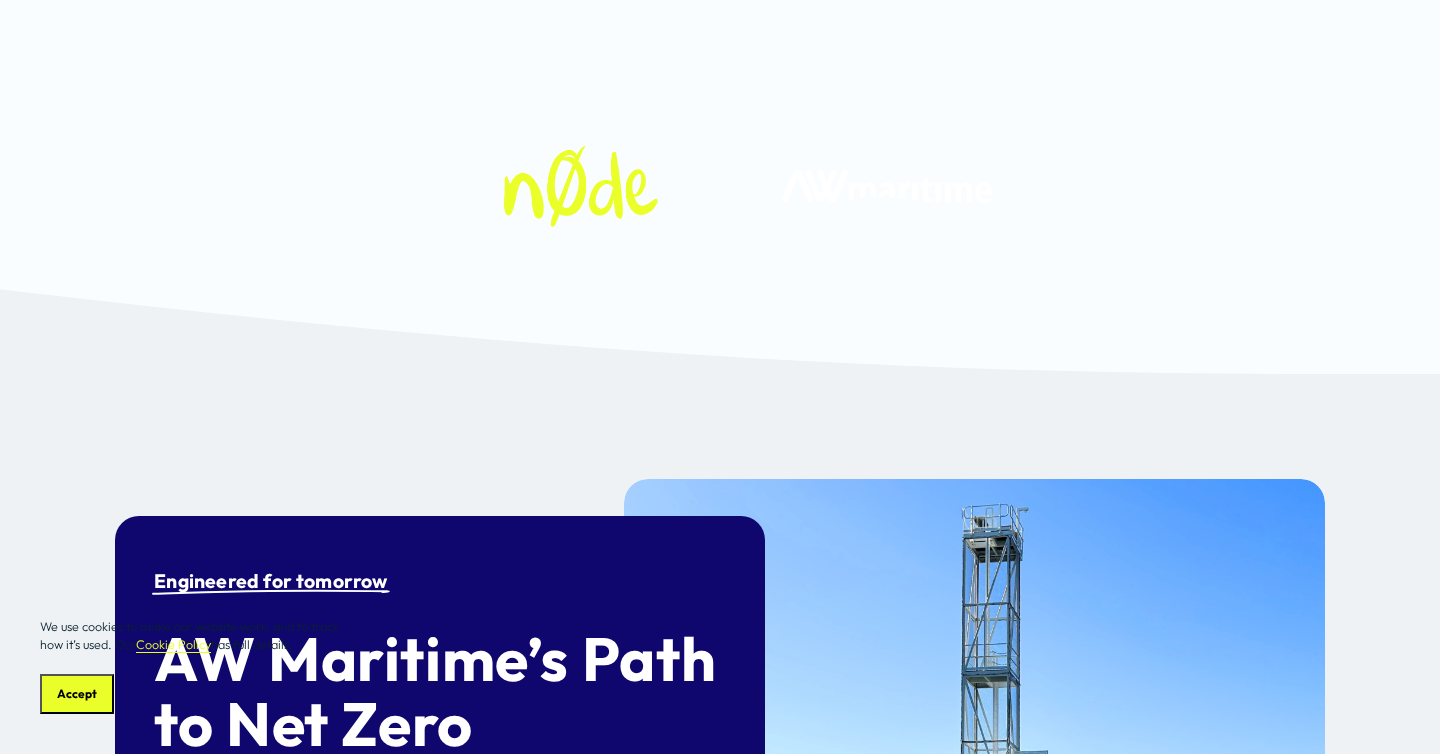 scroll, scrollTop: 0, scrollLeft: 0, axis: both 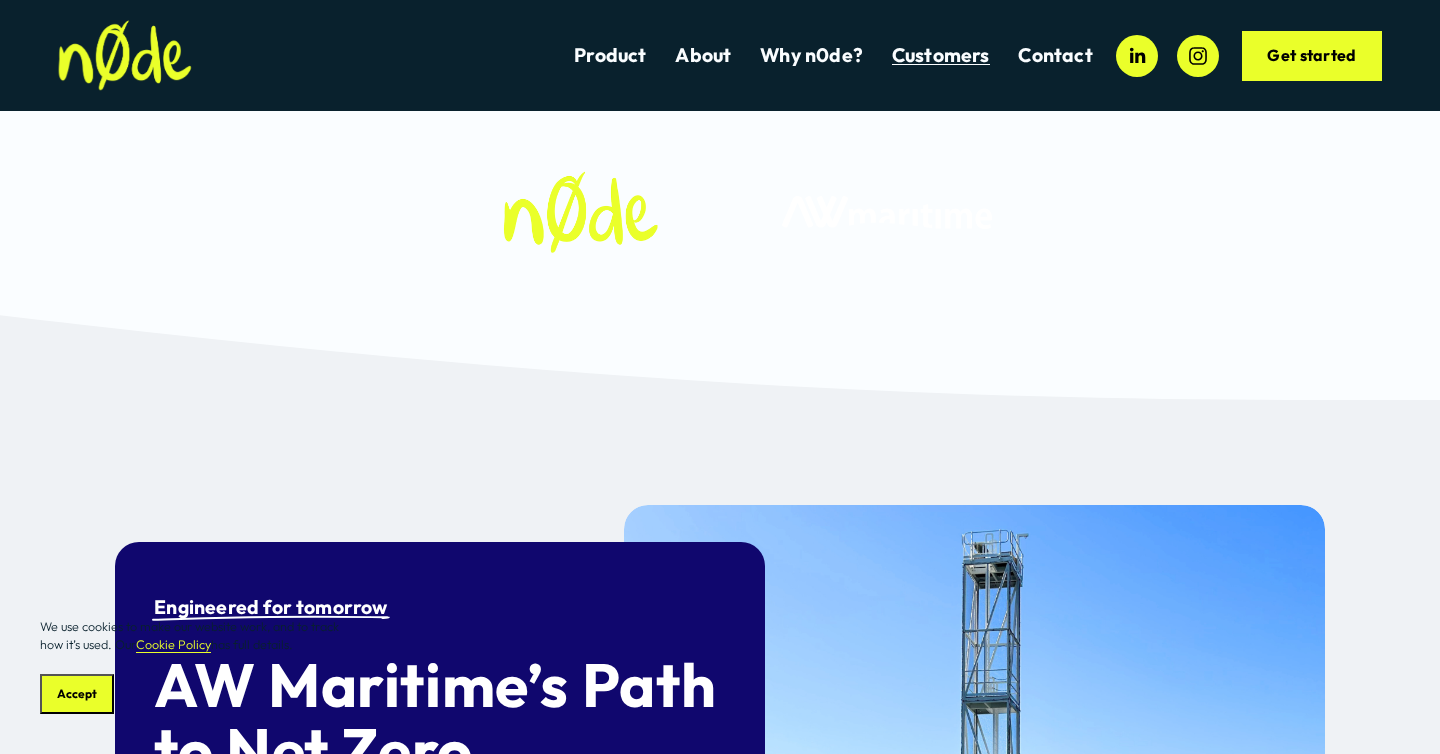click on "Why n0de?" at bounding box center [811, 55] 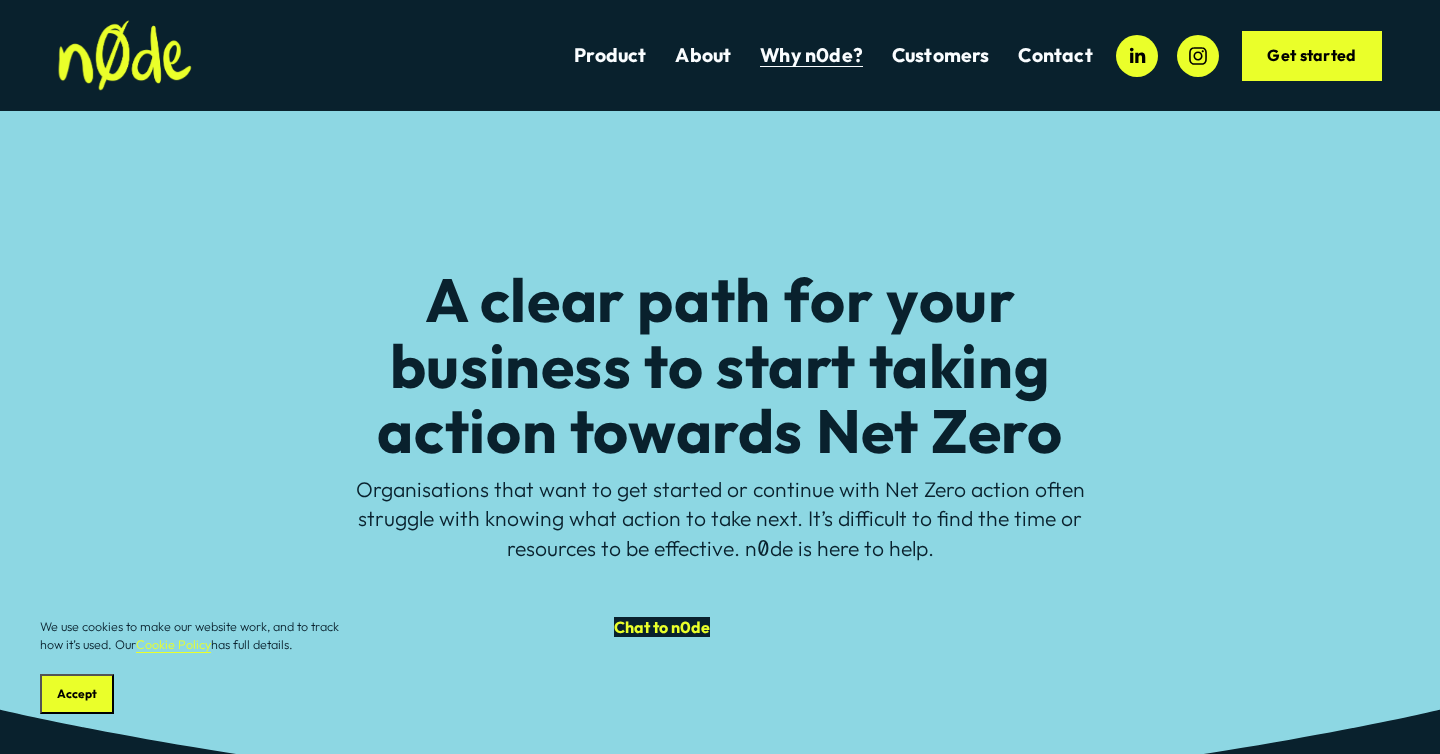 scroll, scrollTop: 0, scrollLeft: 0, axis: both 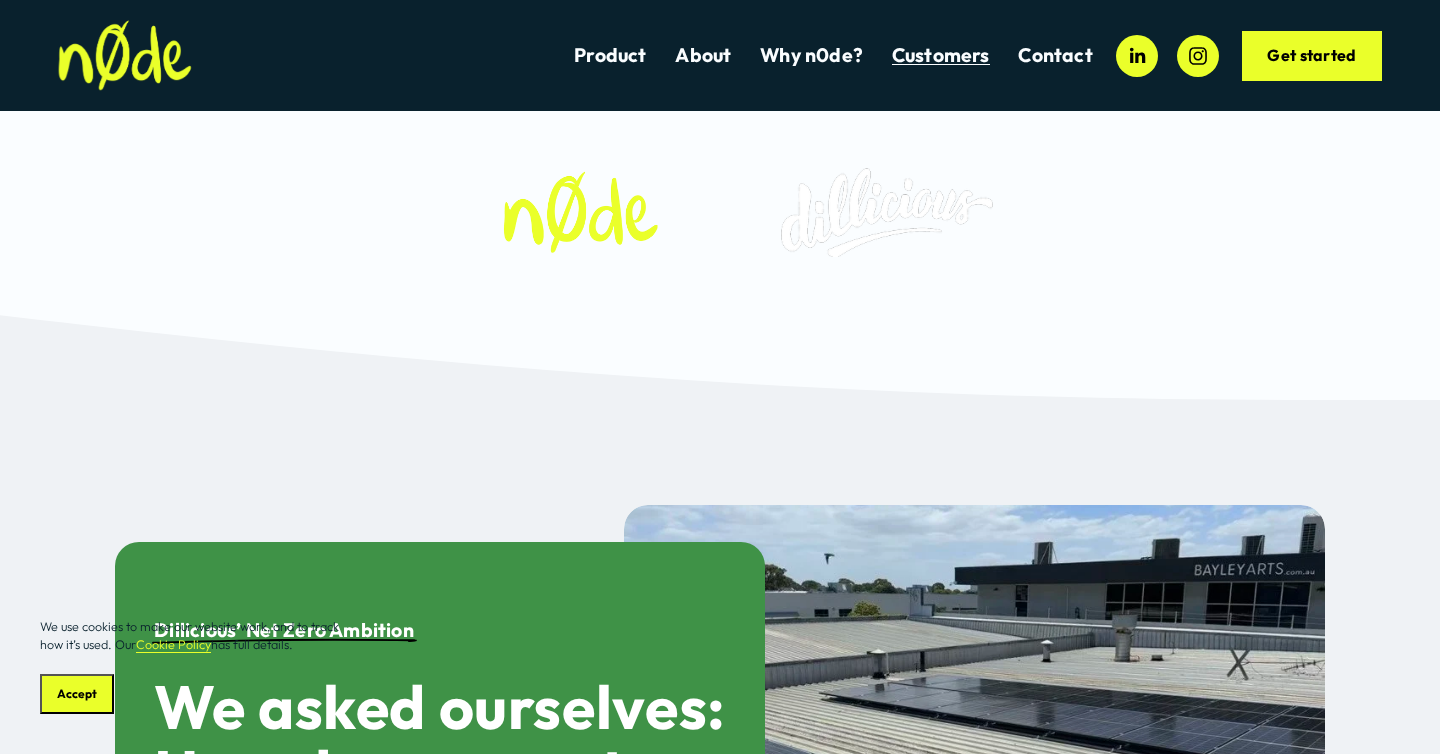 click on "Aegir Divers" at bounding box center (0, 0) 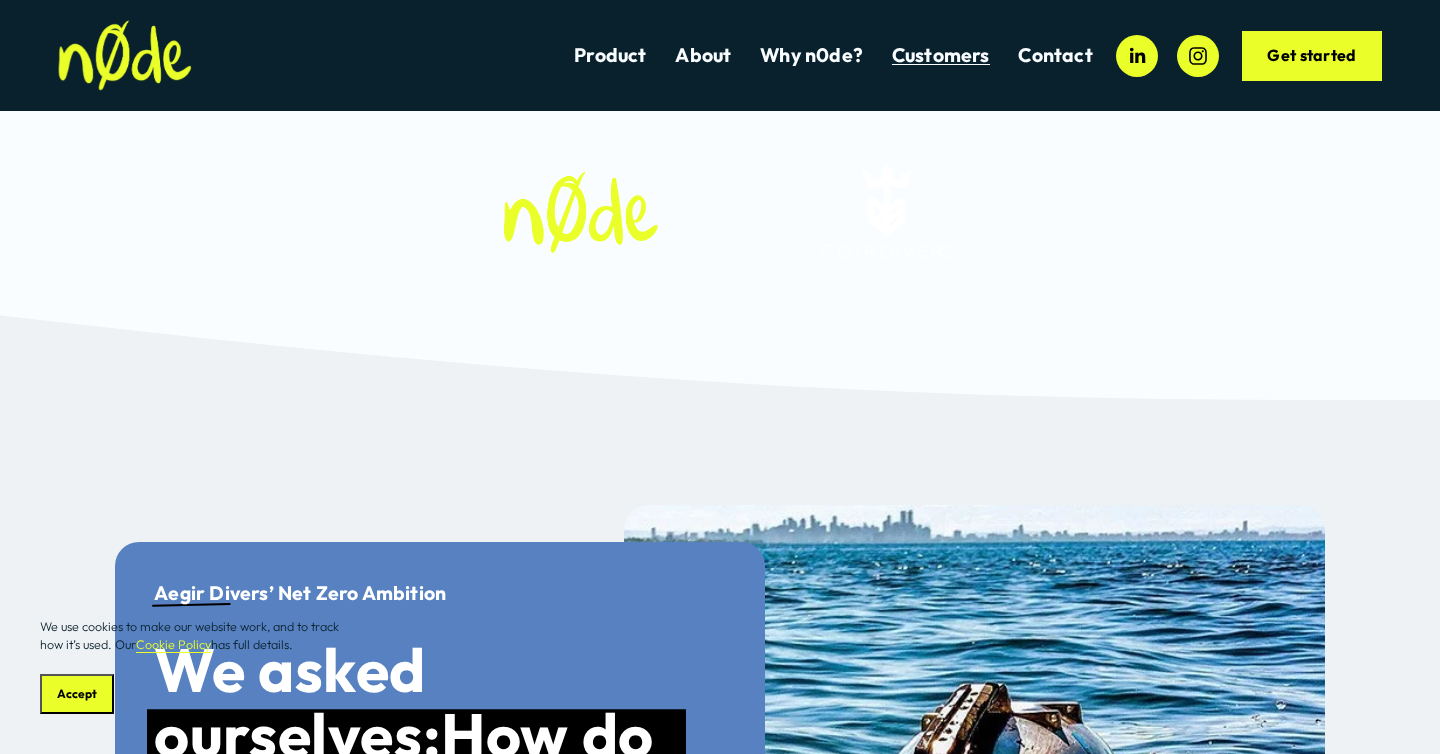 scroll, scrollTop: 0, scrollLeft: 0, axis: both 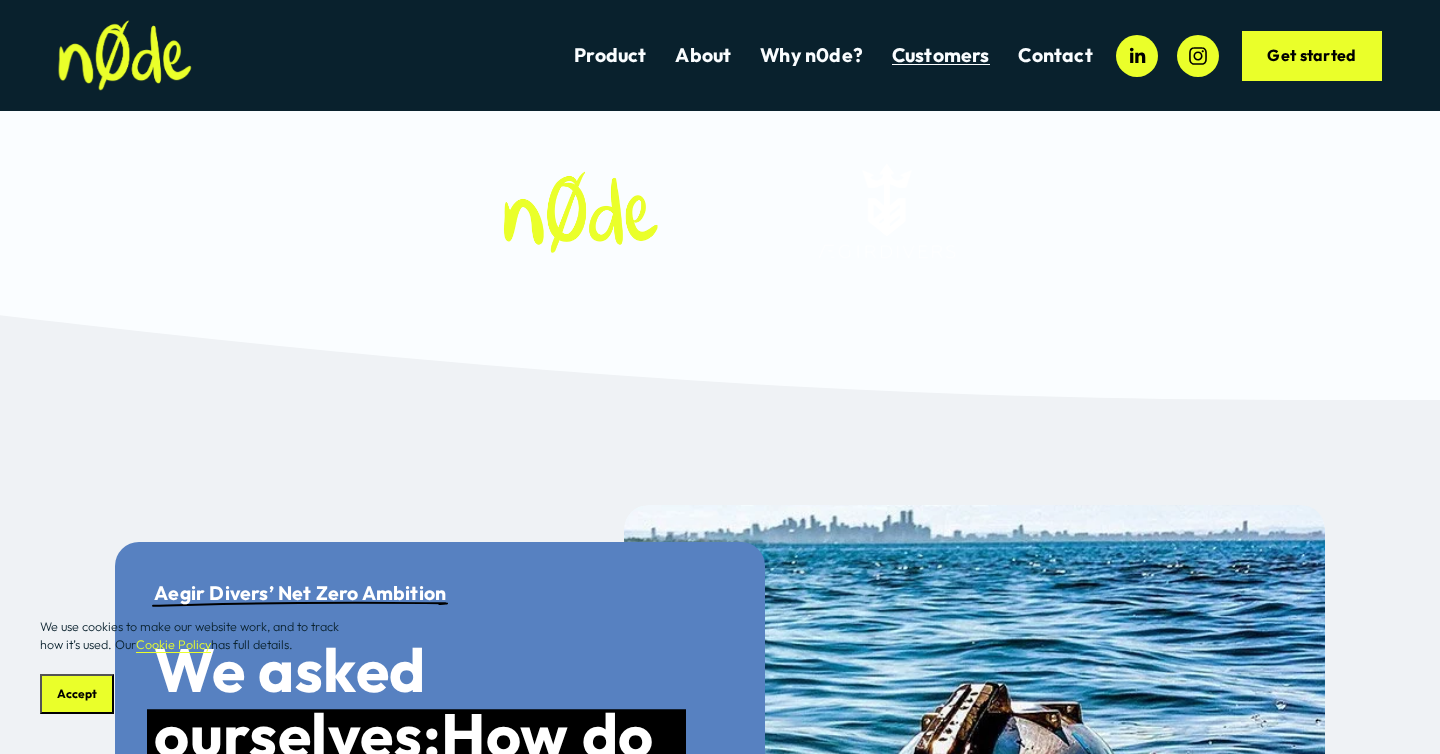 click on "Creative Fitness Marketing" at bounding box center [0, 0] 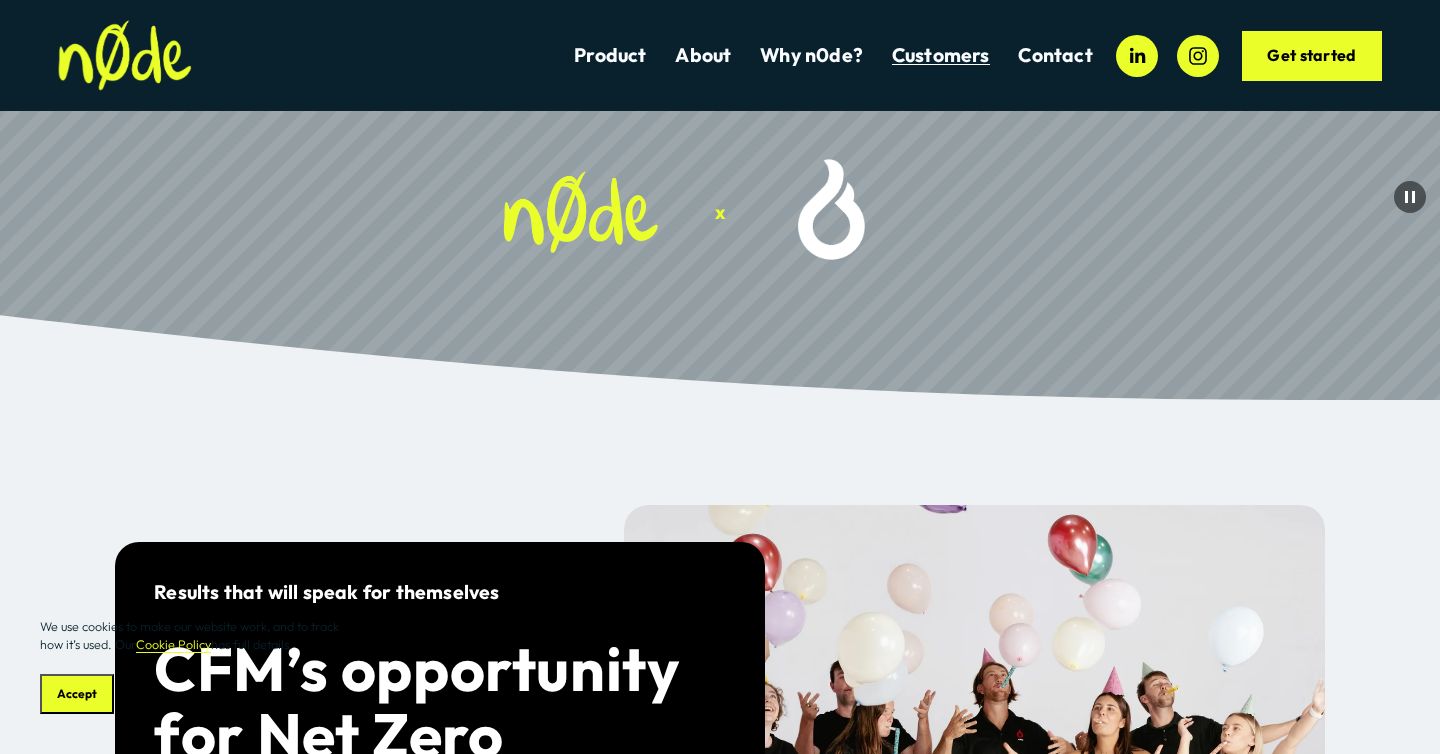 scroll, scrollTop: 0, scrollLeft: 0, axis: both 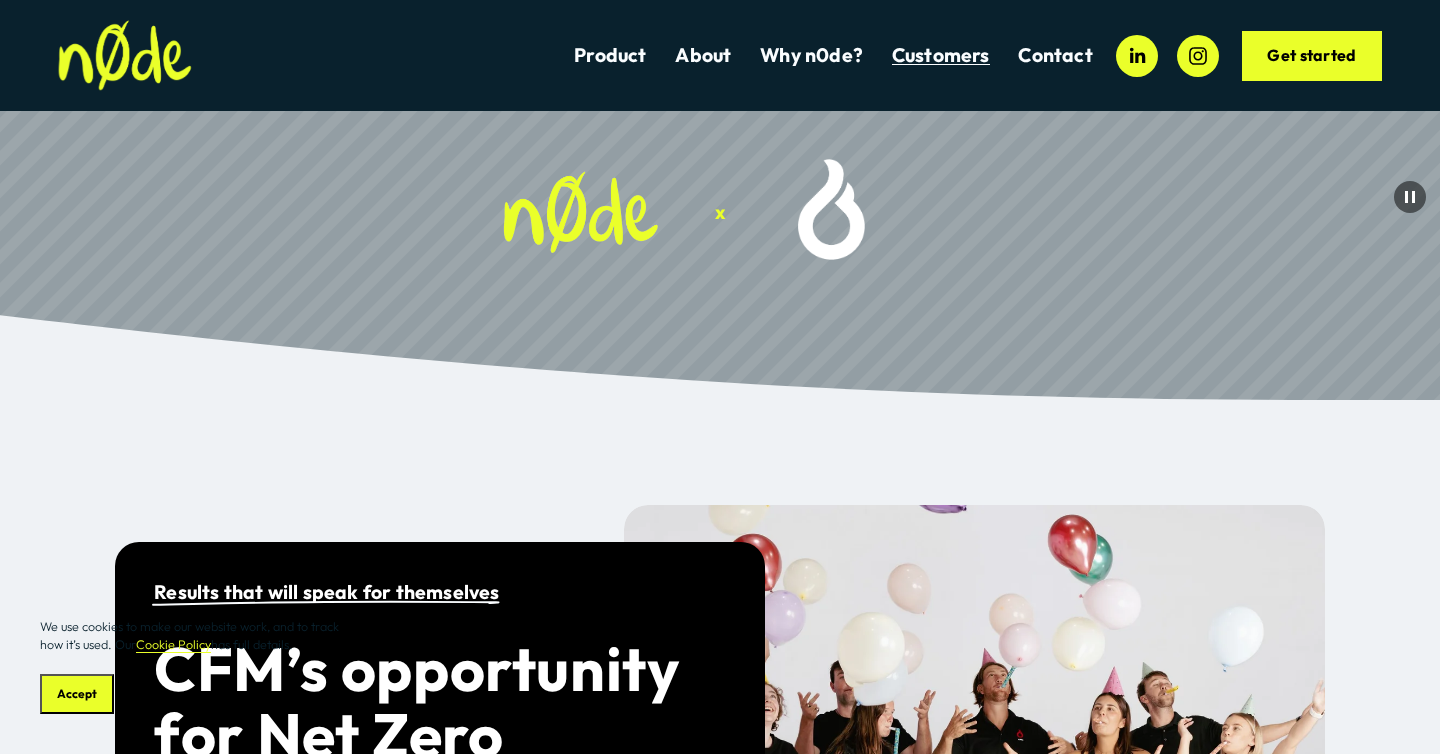 click on "AW Maritime" at bounding box center (0, 0) 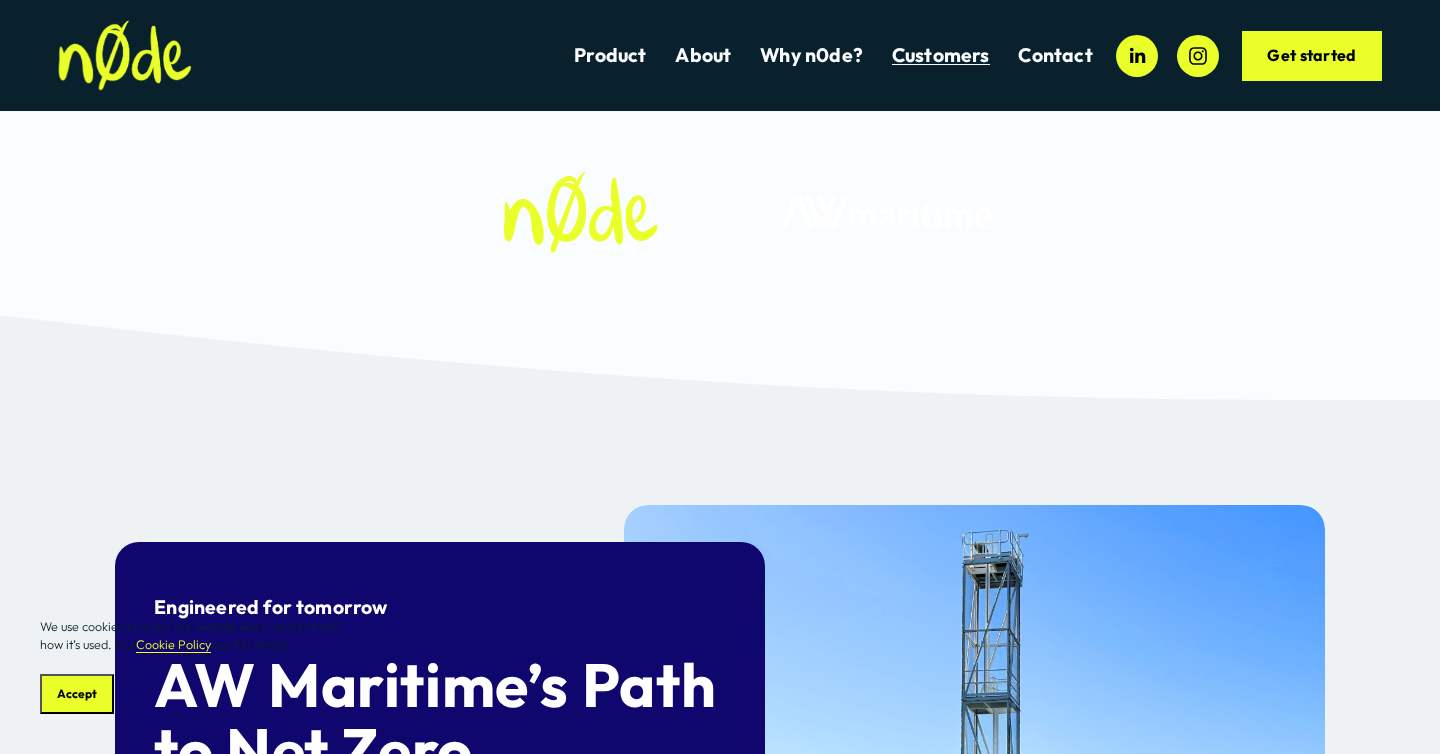 scroll, scrollTop: 0, scrollLeft: 0, axis: both 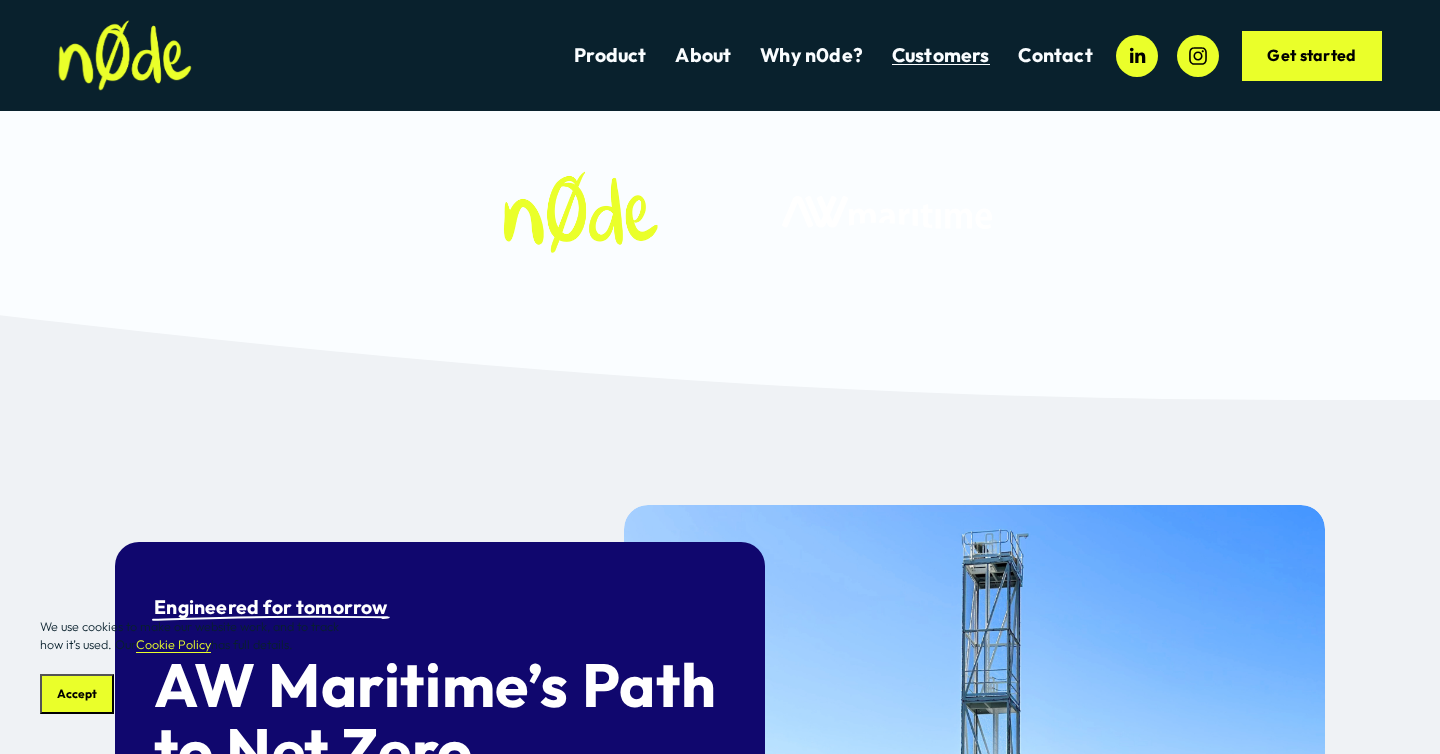 click on "About" at bounding box center (703, 55) 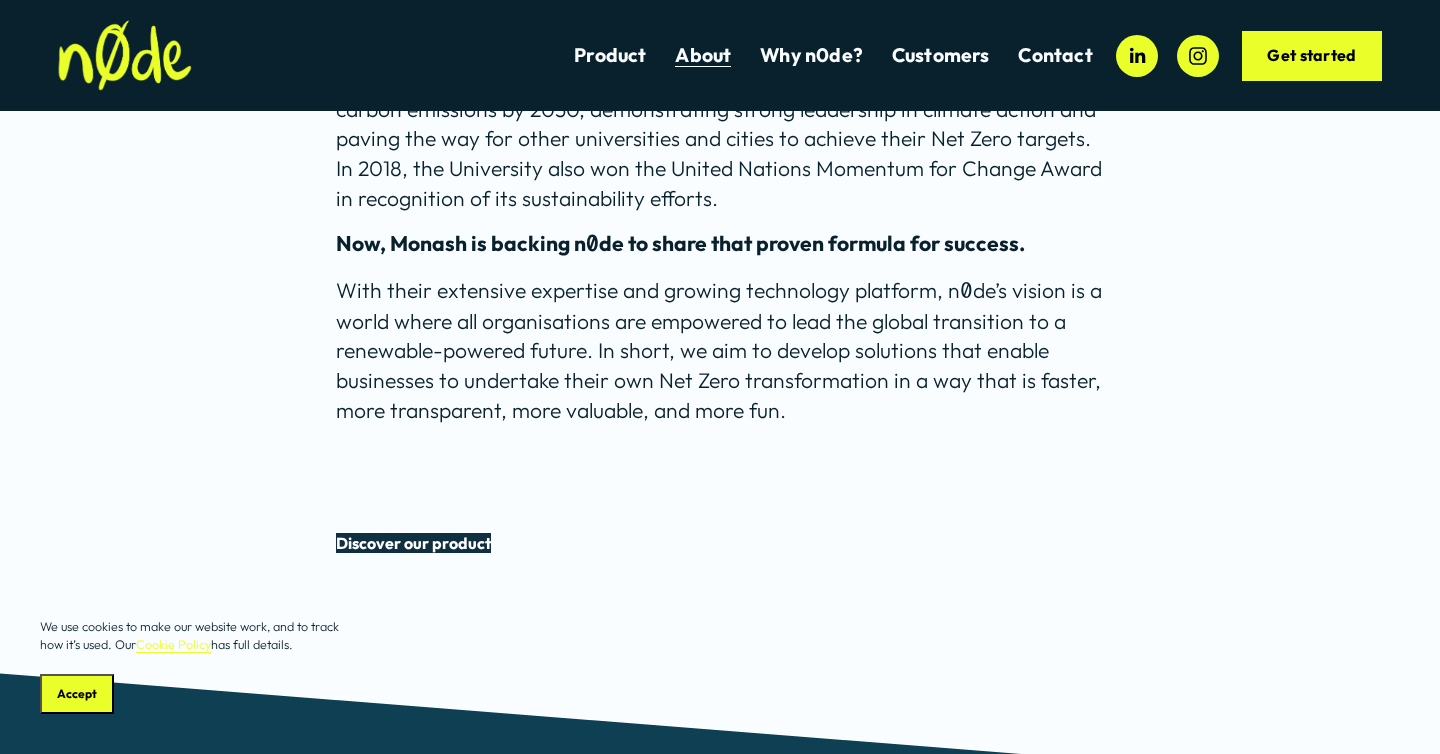 scroll, scrollTop: 0, scrollLeft: 0, axis: both 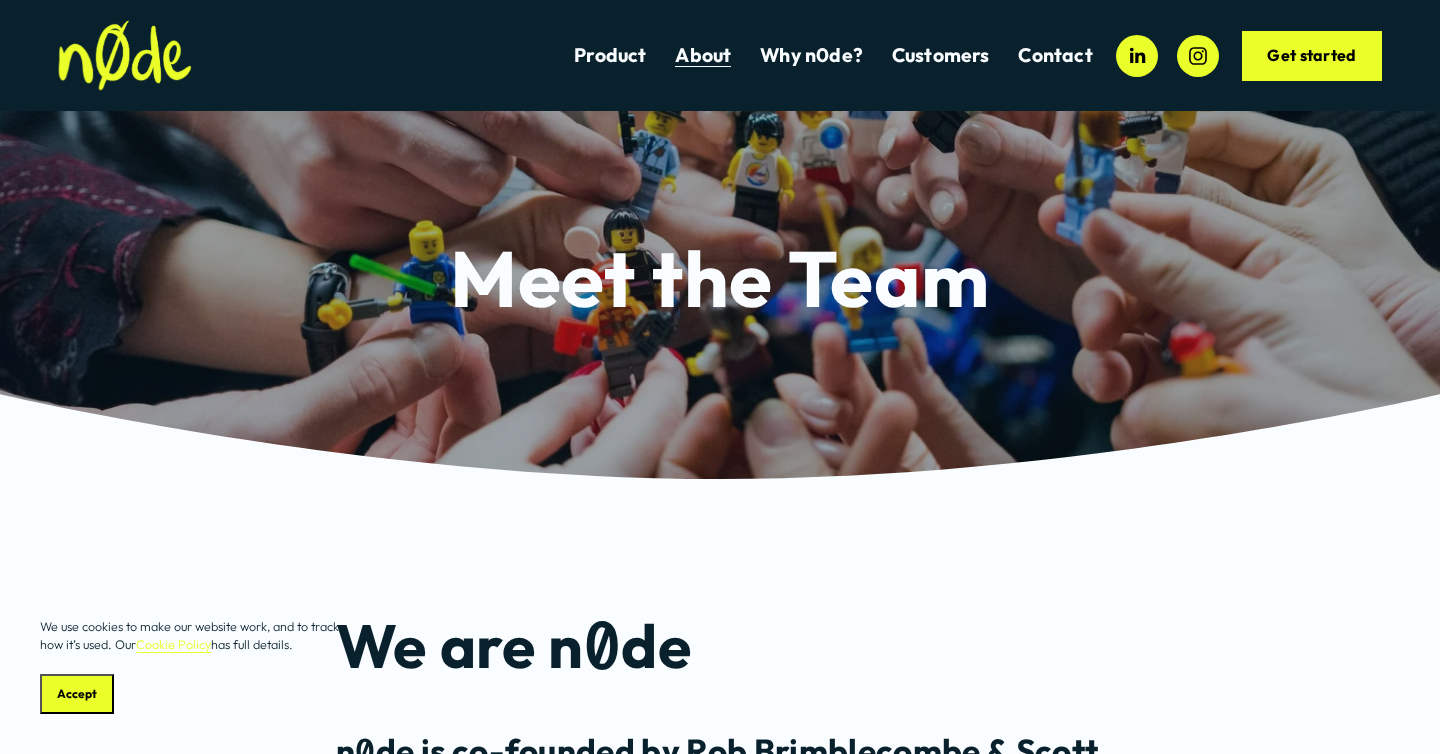 click on "Why n0de?" at bounding box center (811, 55) 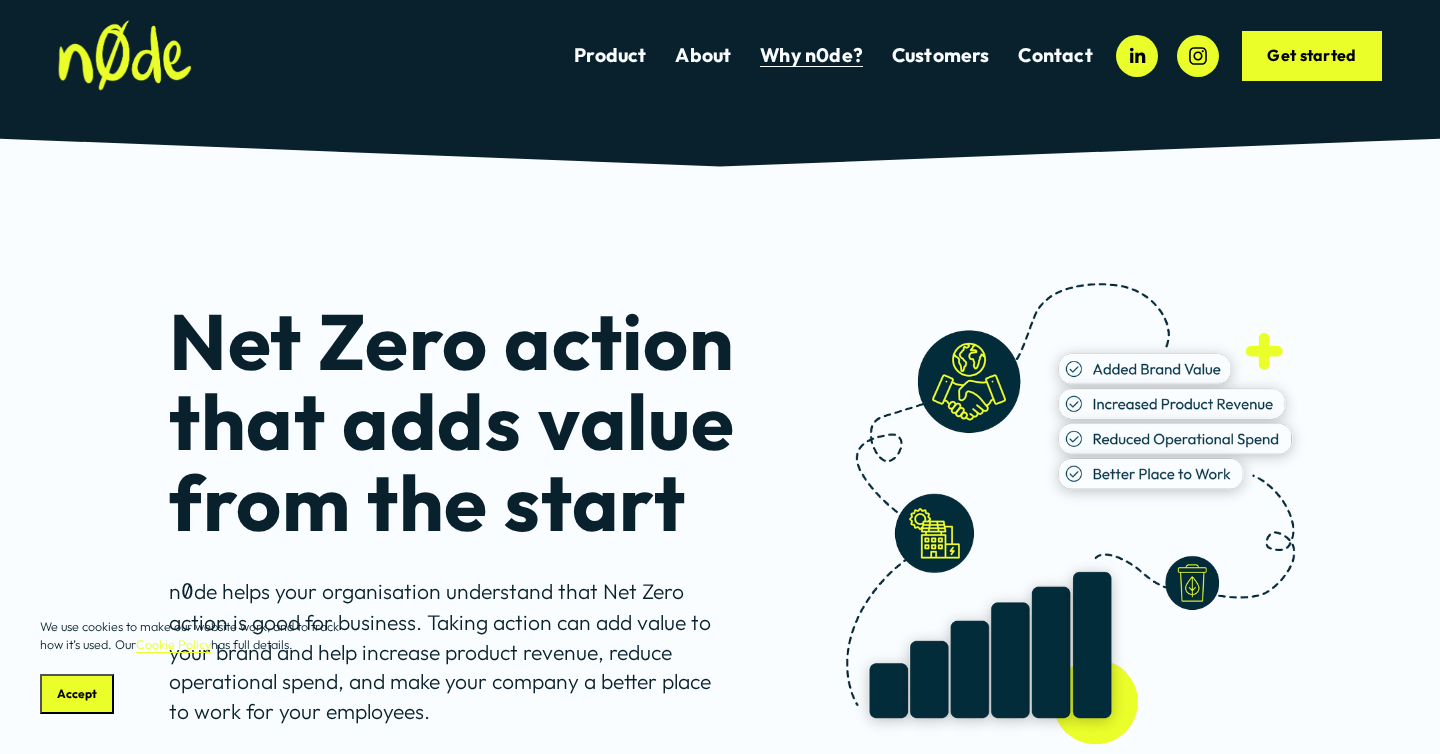 scroll, scrollTop: 0, scrollLeft: 0, axis: both 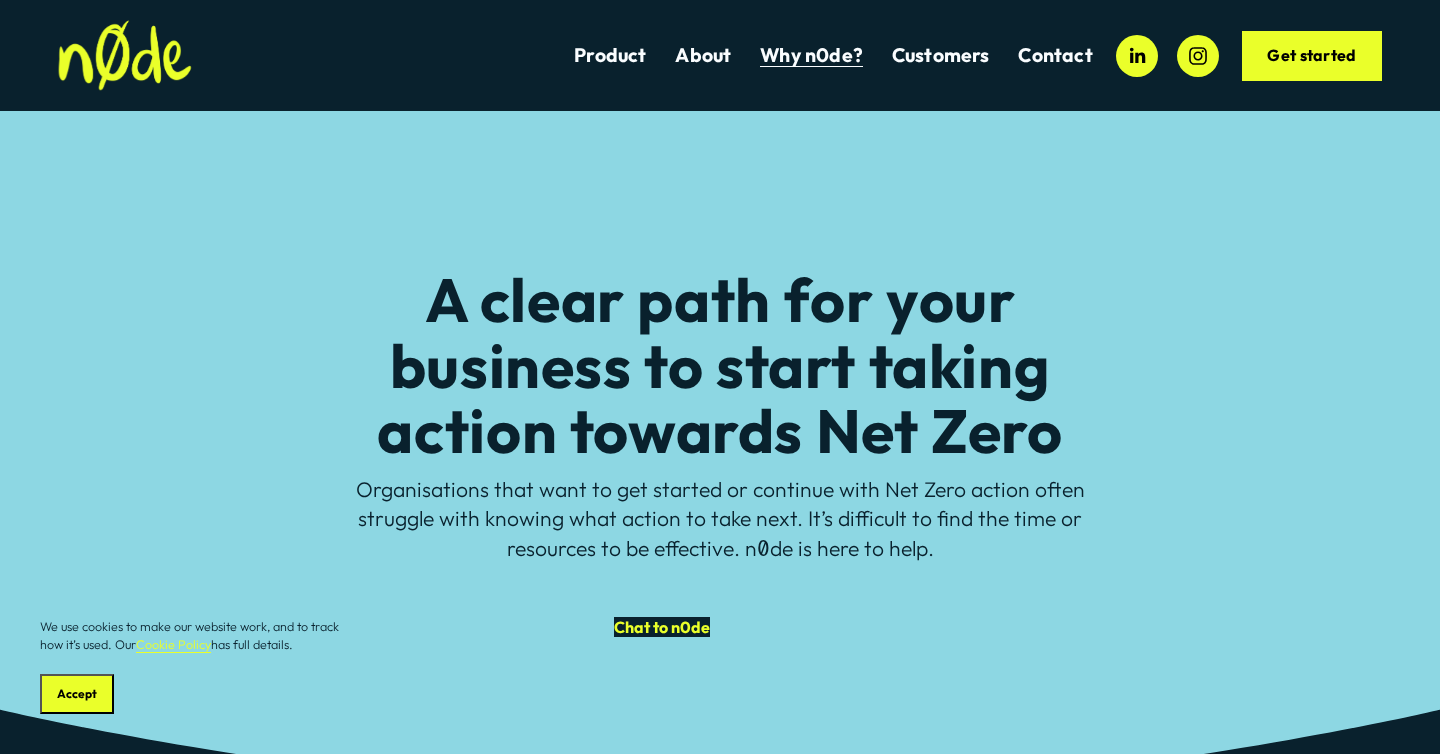 click on "Customers" at bounding box center (941, 55) 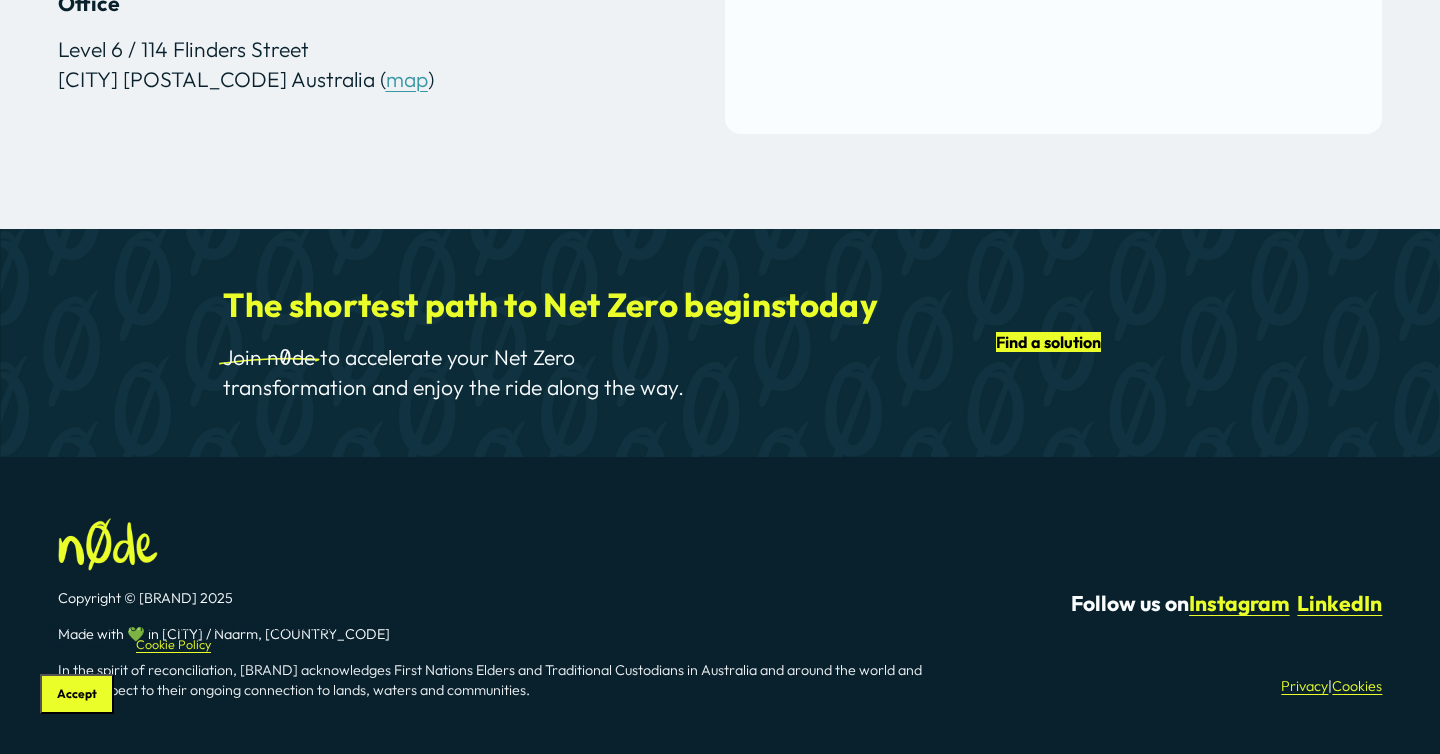 scroll, scrollTop: 0, scrollLeft: 0, axis: both 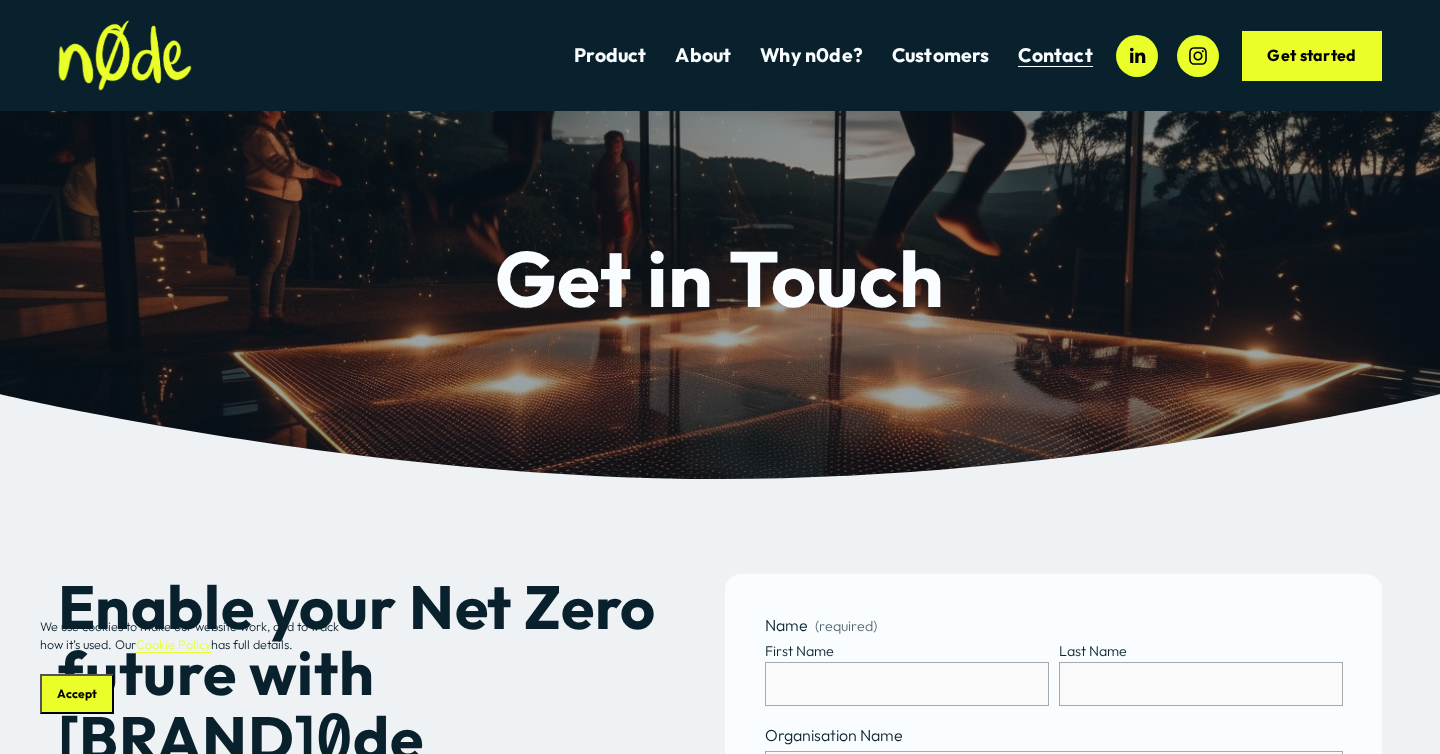 click at bounding box center (1137, 56) 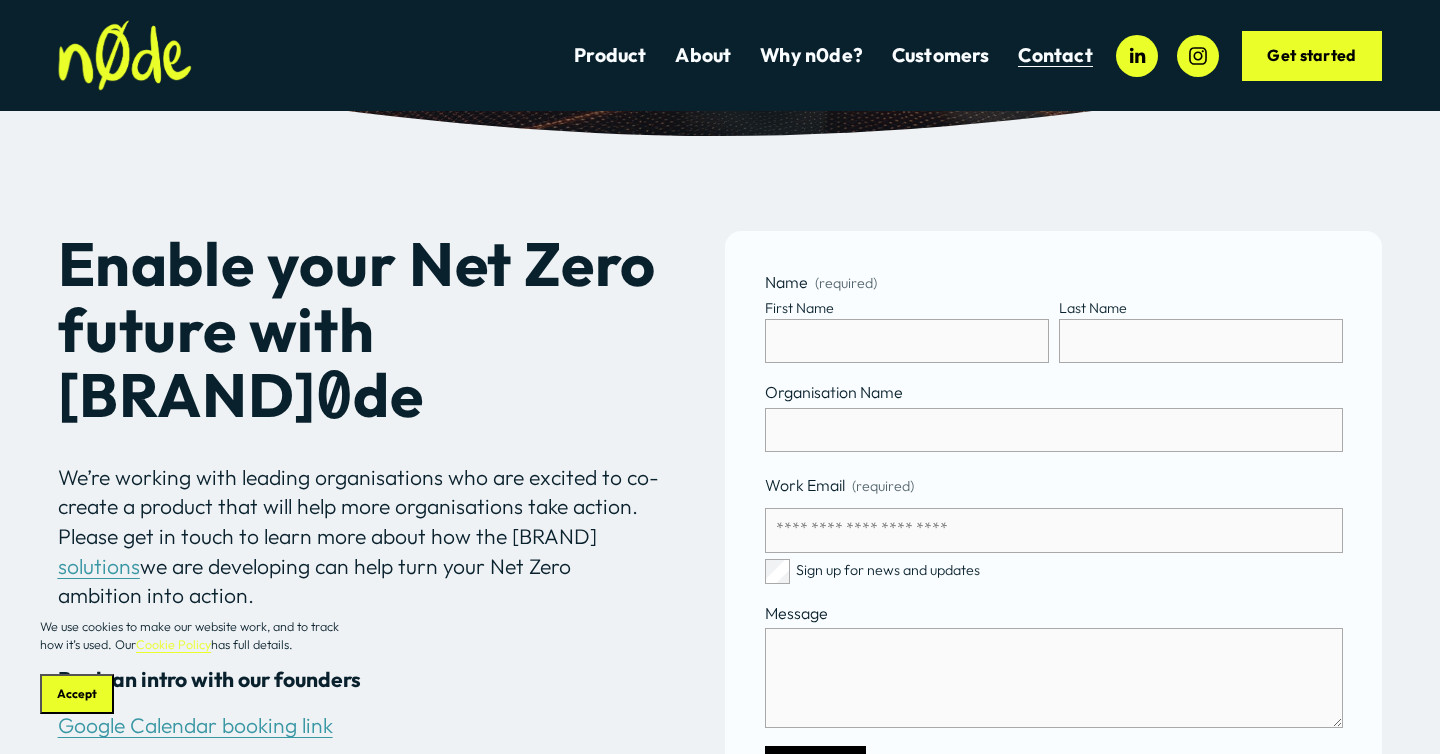 scroll, scrollTop: 33, scrollLeft: 0, axis: vertical 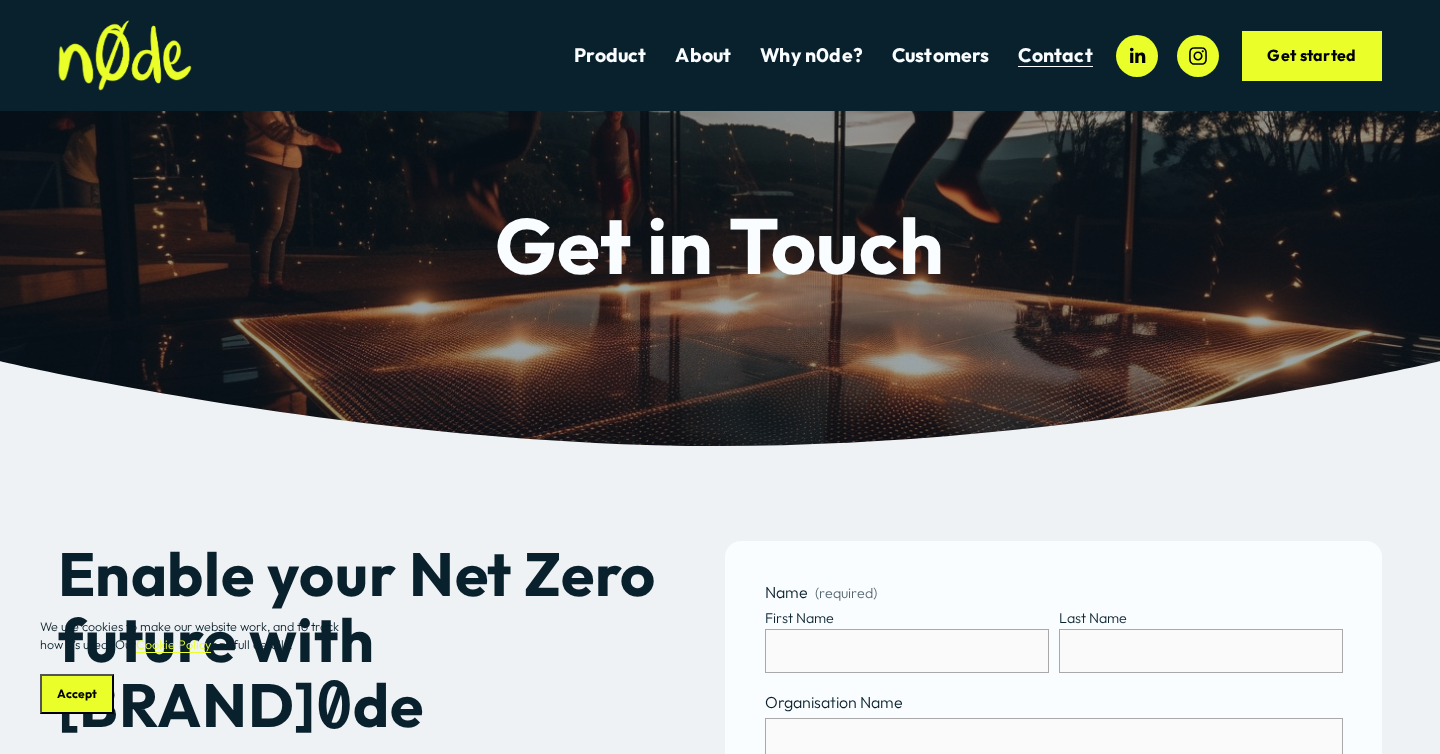 click on "Product" at bounding box center (610, 55) 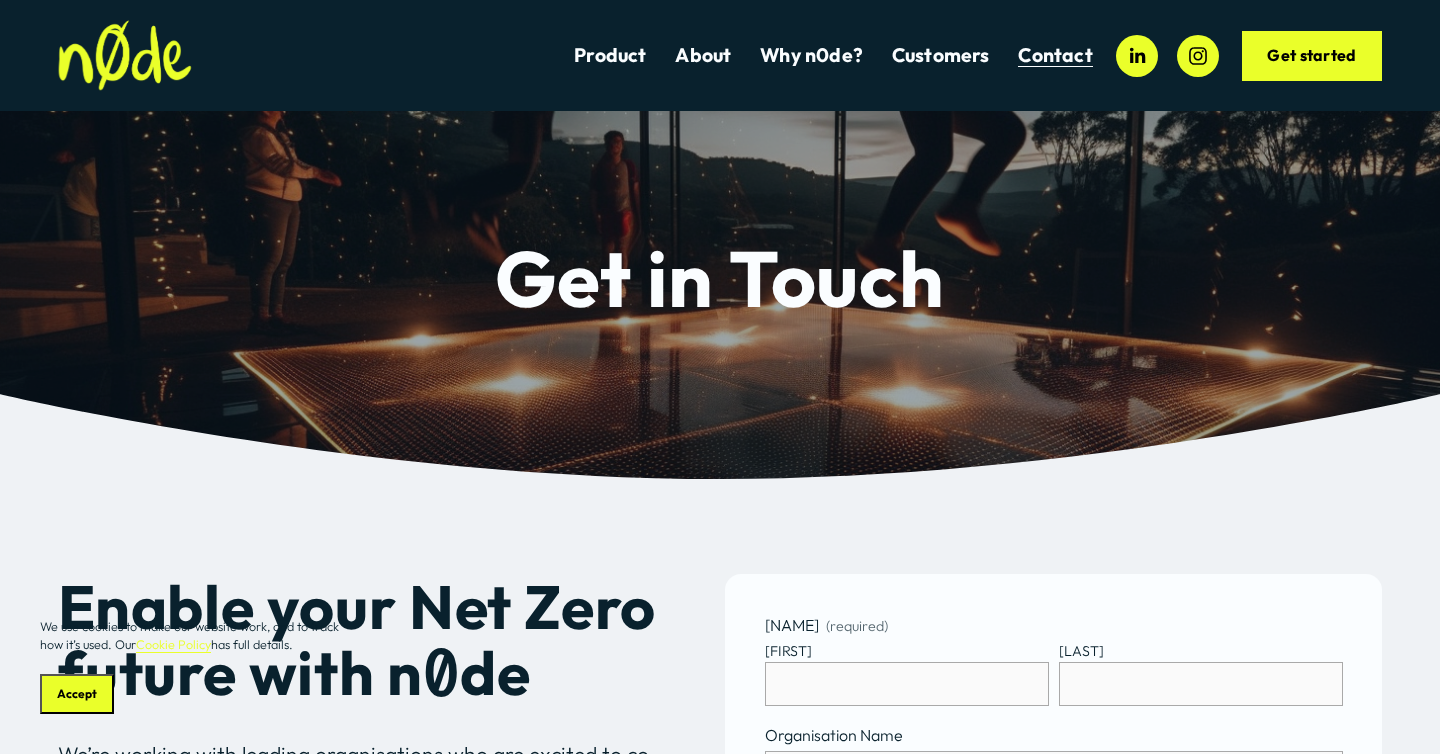 scroll, scrollTop: 33, scrollLeft: 0, axis: vertical 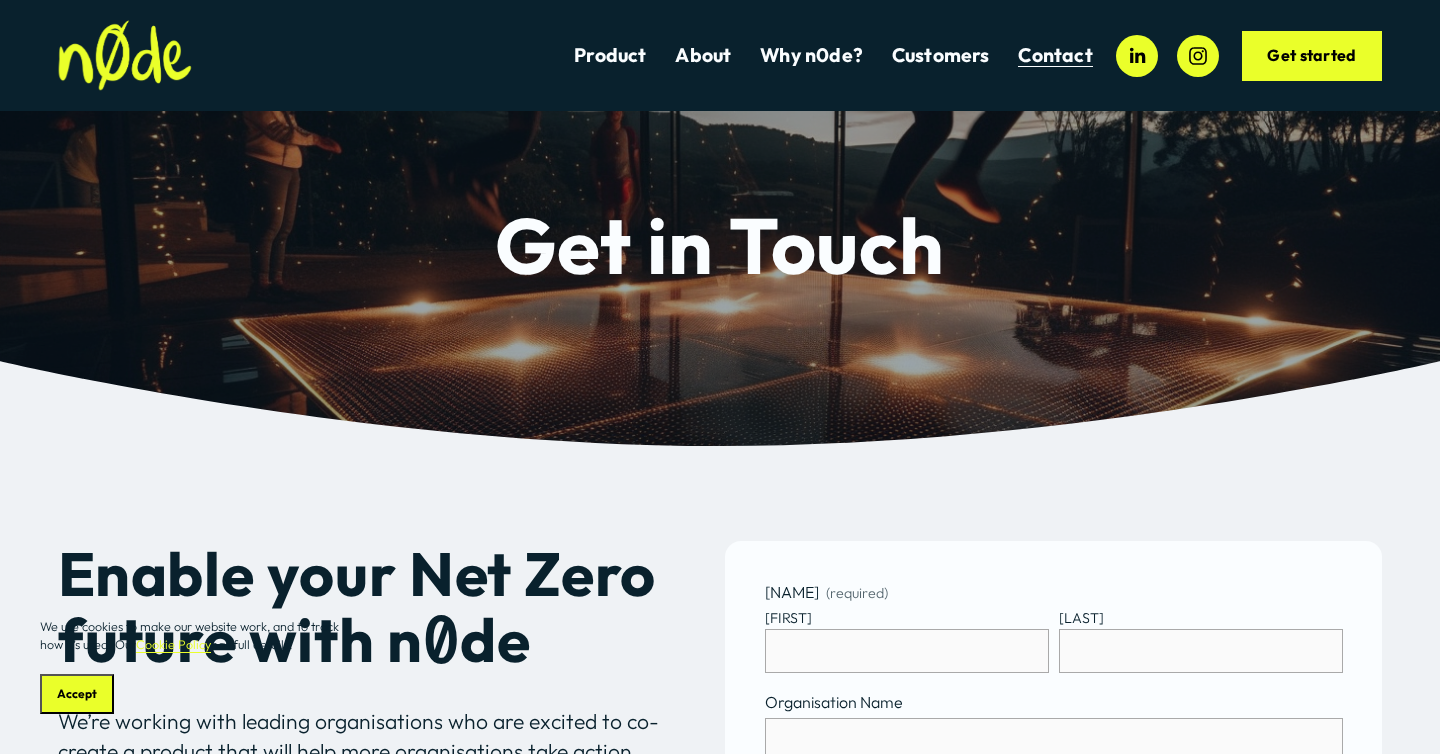 click on "Product" at bounding box center [610, 55] 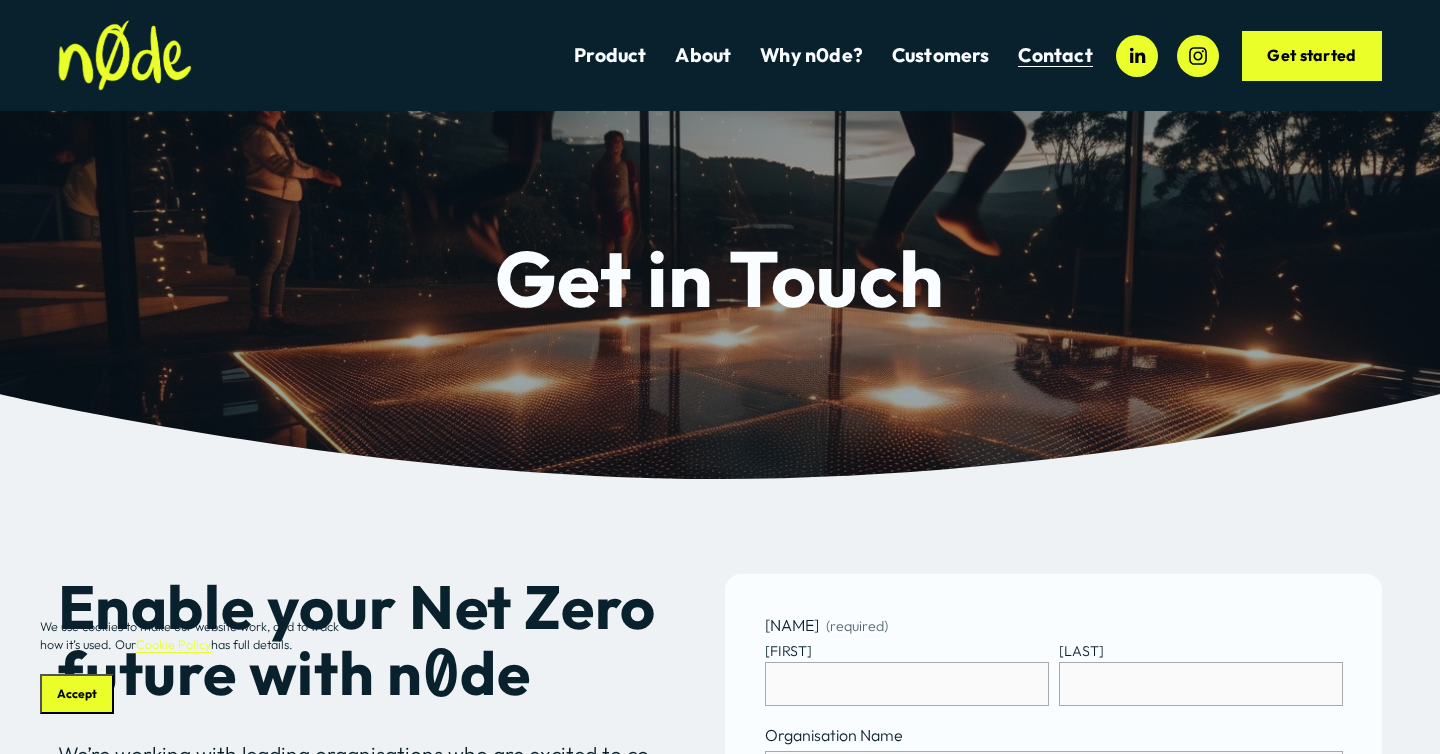 scroll, scrollTop: 33, scrollLeft: 0, axis: vertical 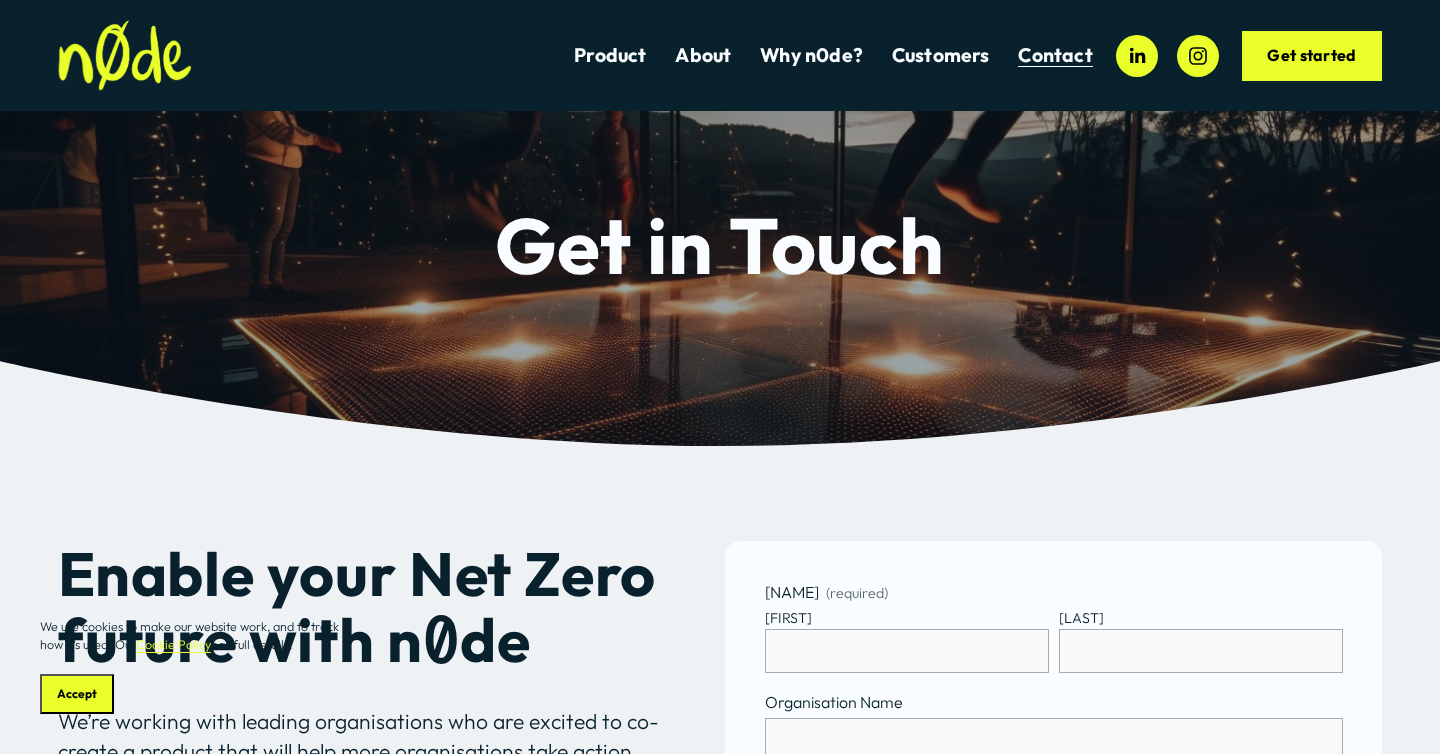 click at bounding box center (125, 55) 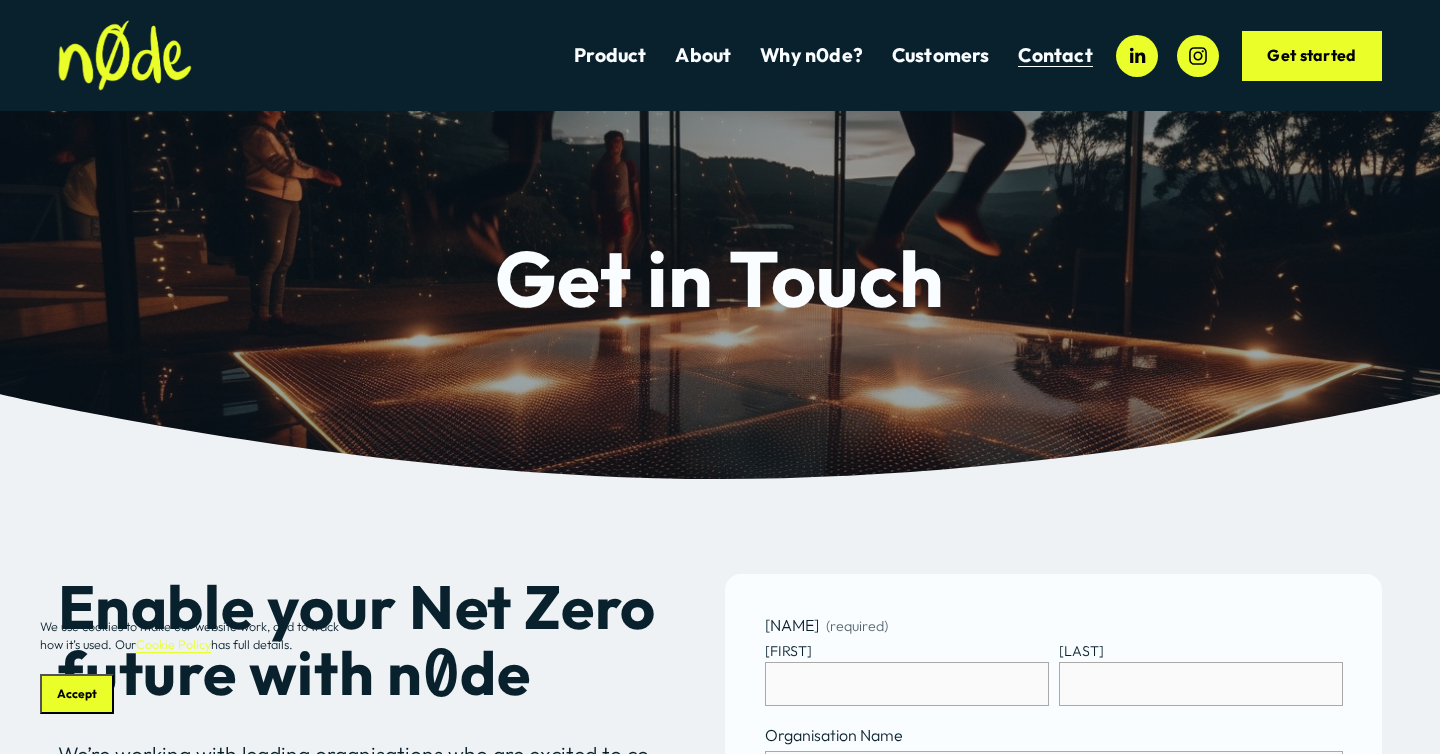 scroll, scrollTop: 33, scrollLeft: 0, axis: vertical 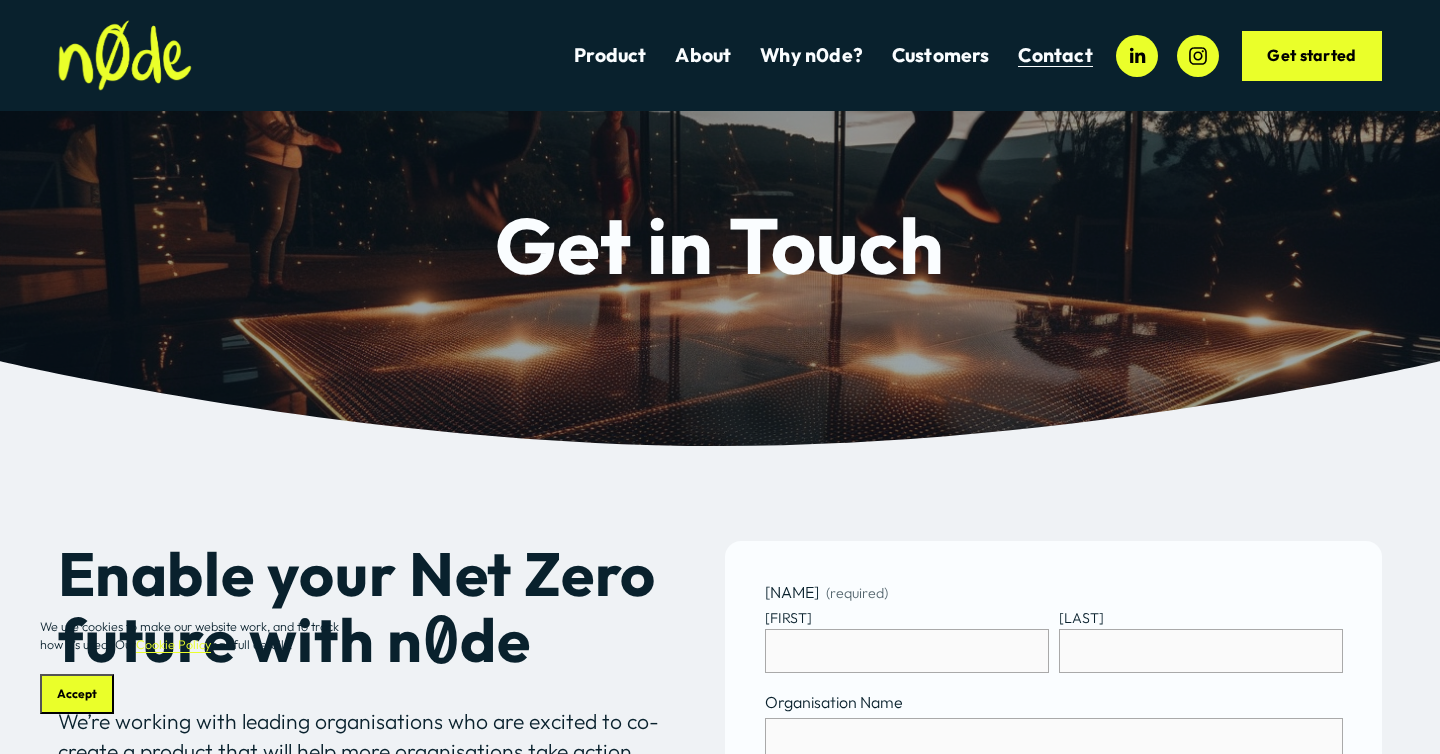 click on "Why n0de?" at bounding box center [811, 55] 